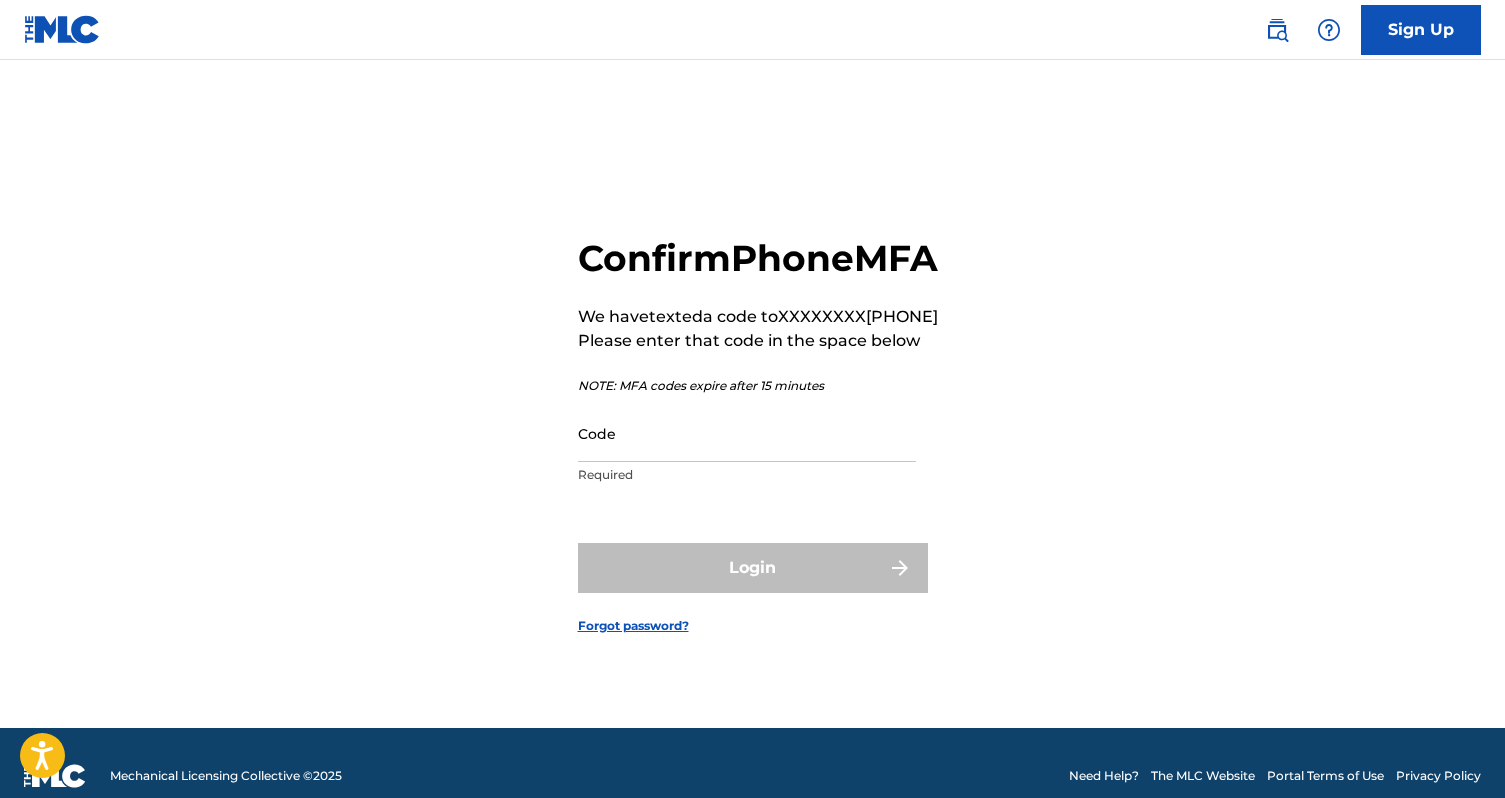 scroll, scrollTop: 0, scrollLeft: 0, axis: both 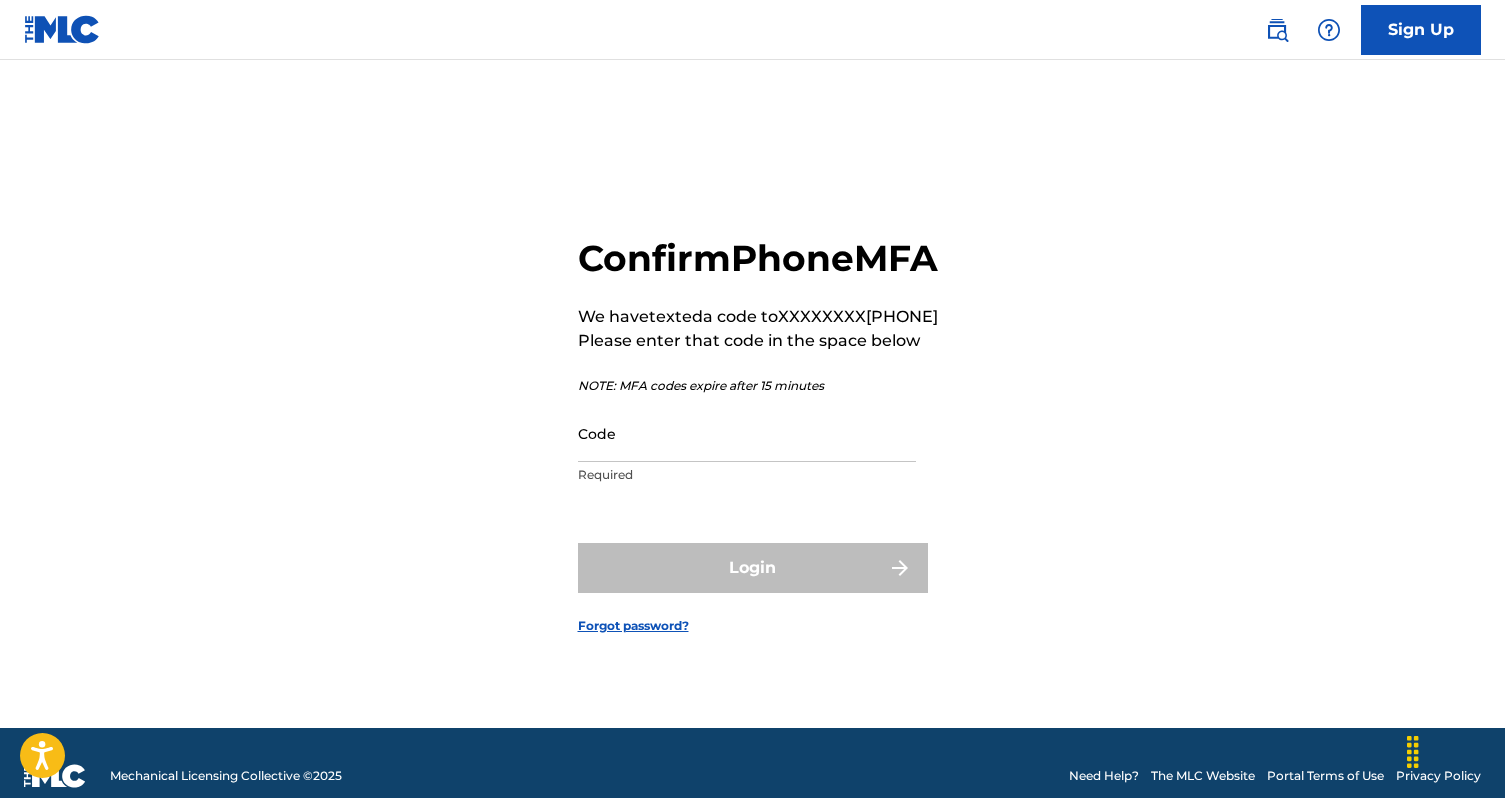 click on "Code" at bounding box center (747, 433) 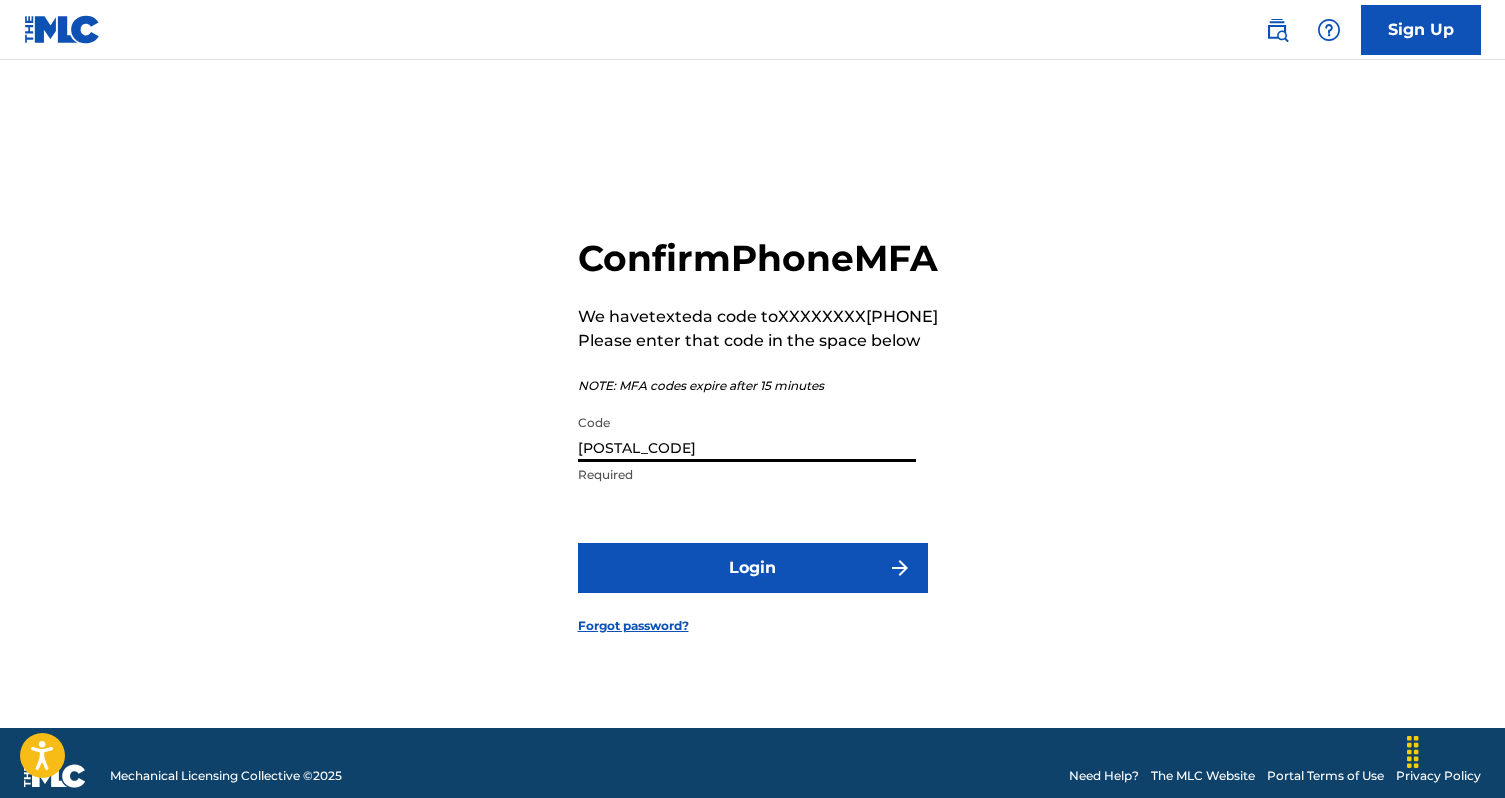 type on "[POSTAL_CODE]" 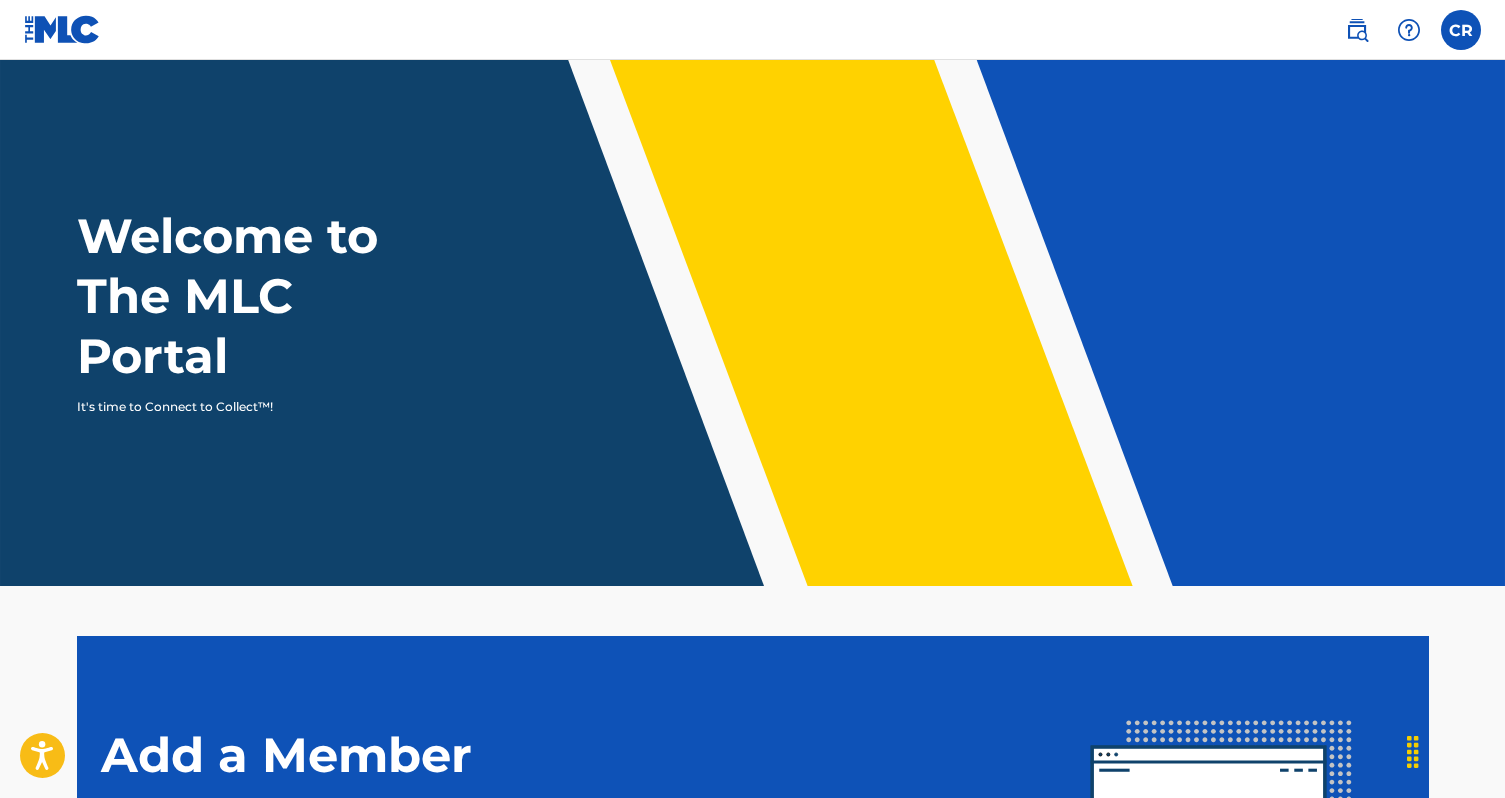 scroll, scrollTop: 0, scrollLeft: 0, axis: both 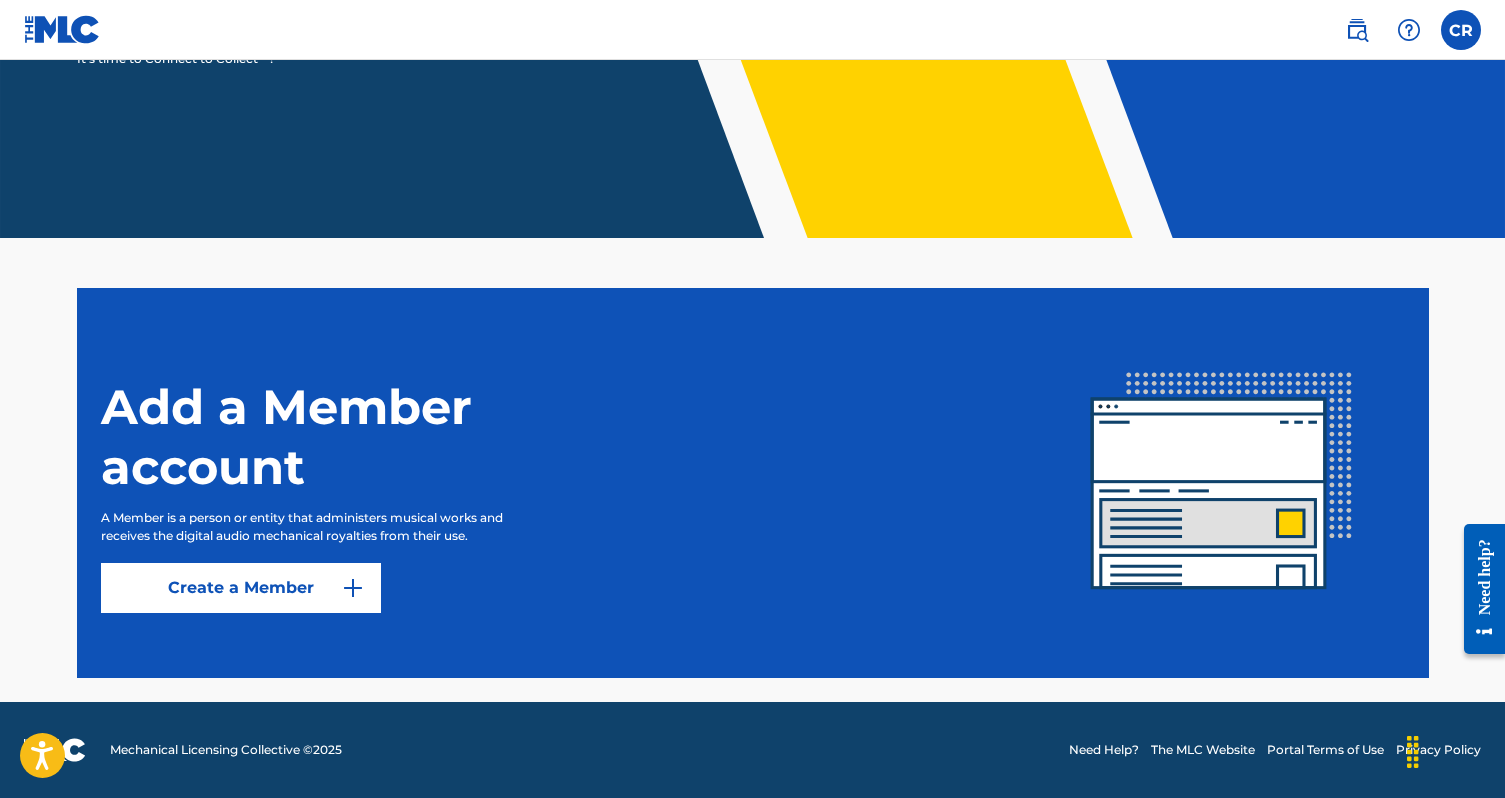 click at bounding box center (353, 588) 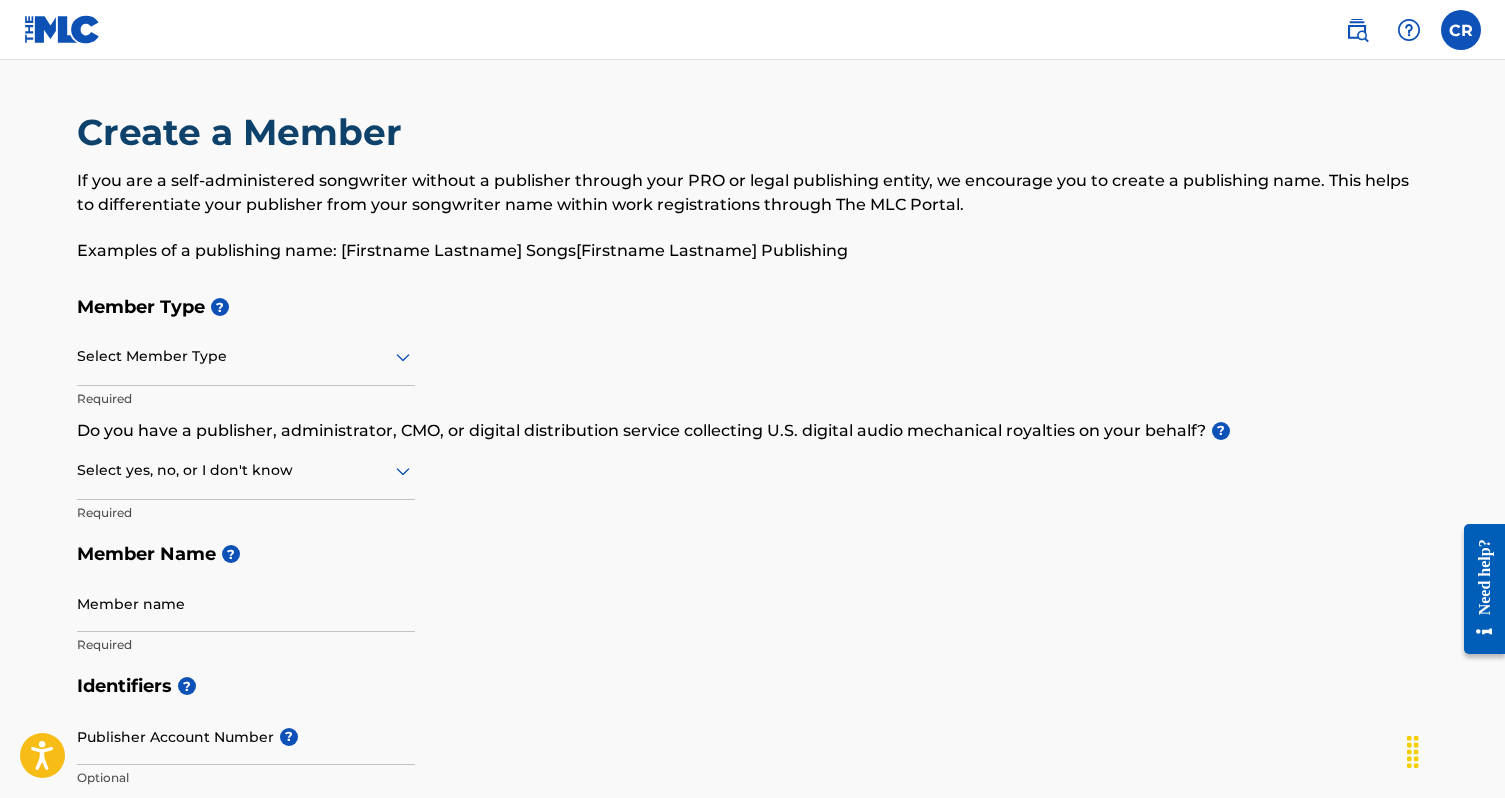 click 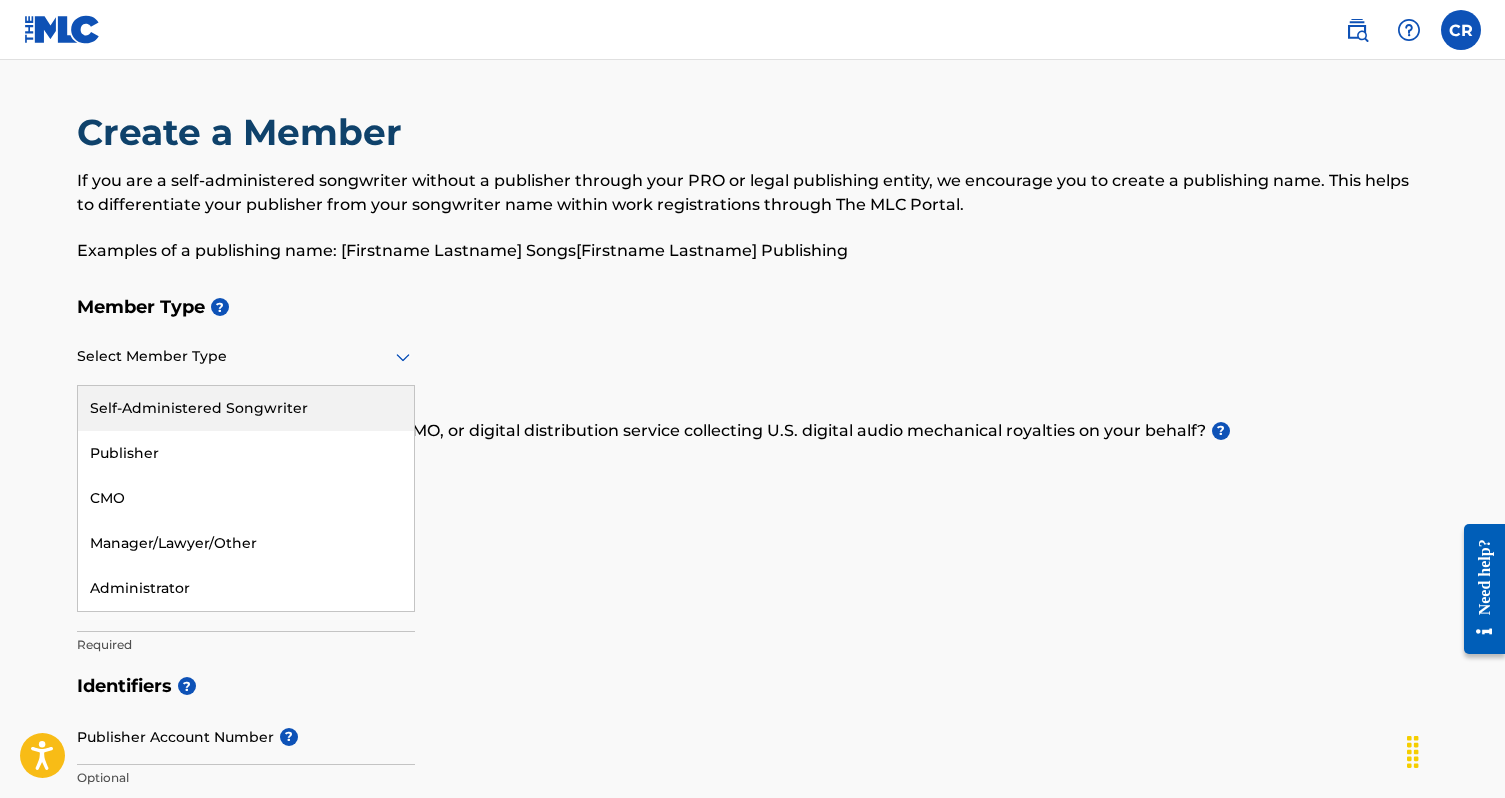 click on "Self-Administered Songwriter" at bounding box center [246, 408] 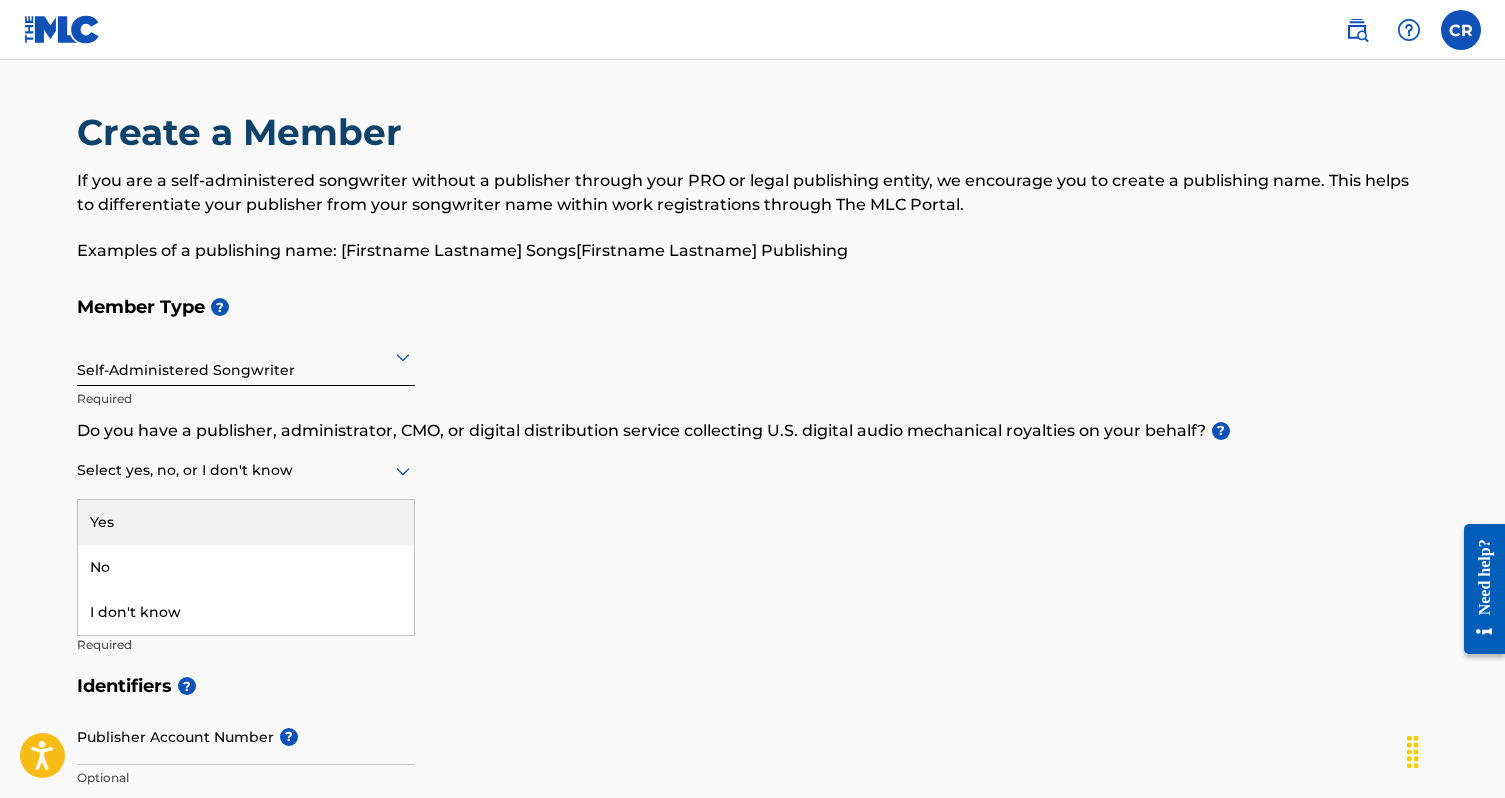 click on "Select yes, no, or I don't know" at bounding box center [246, 471] 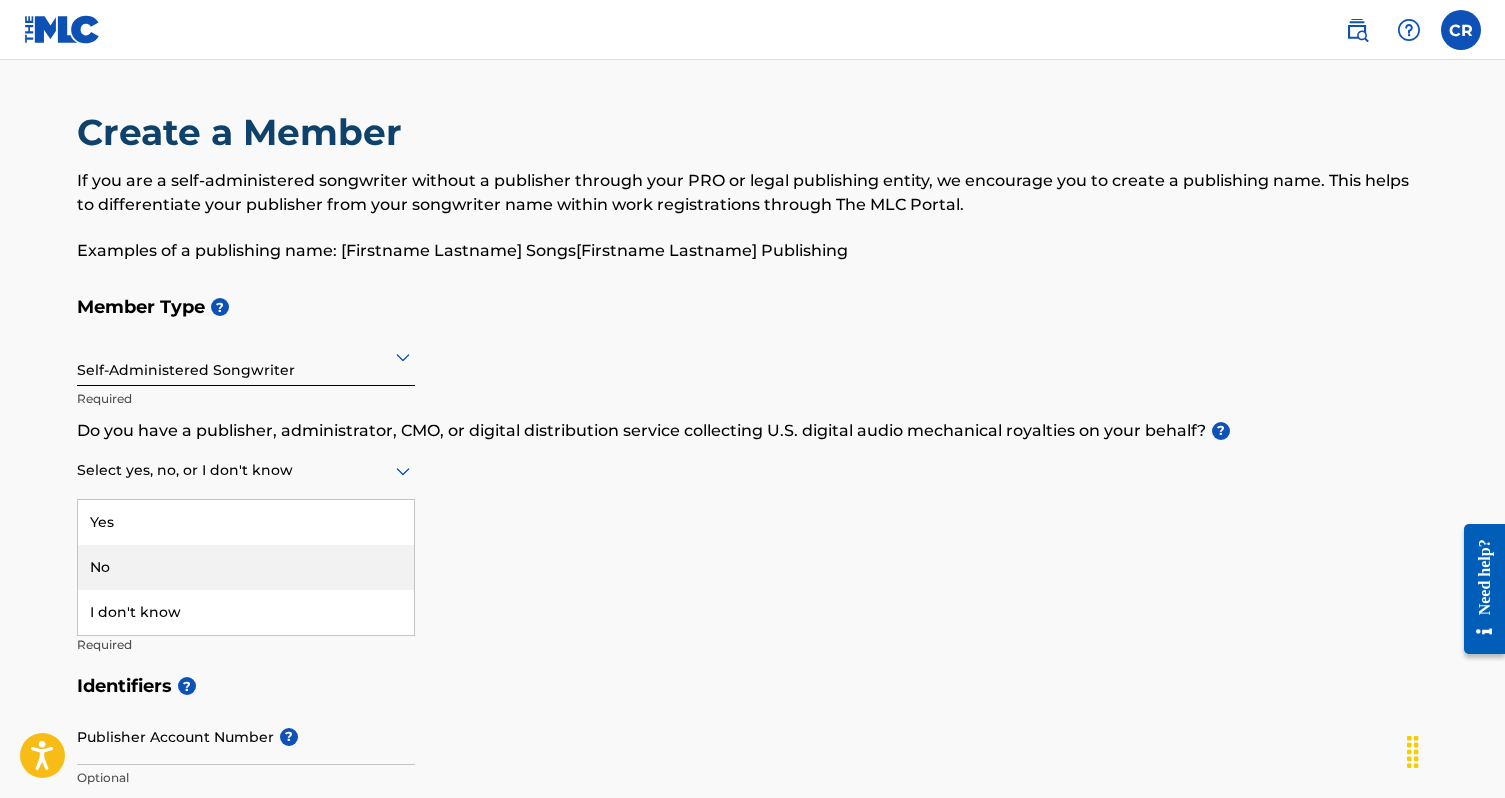 click on "No" at bounding box center [246, 567] 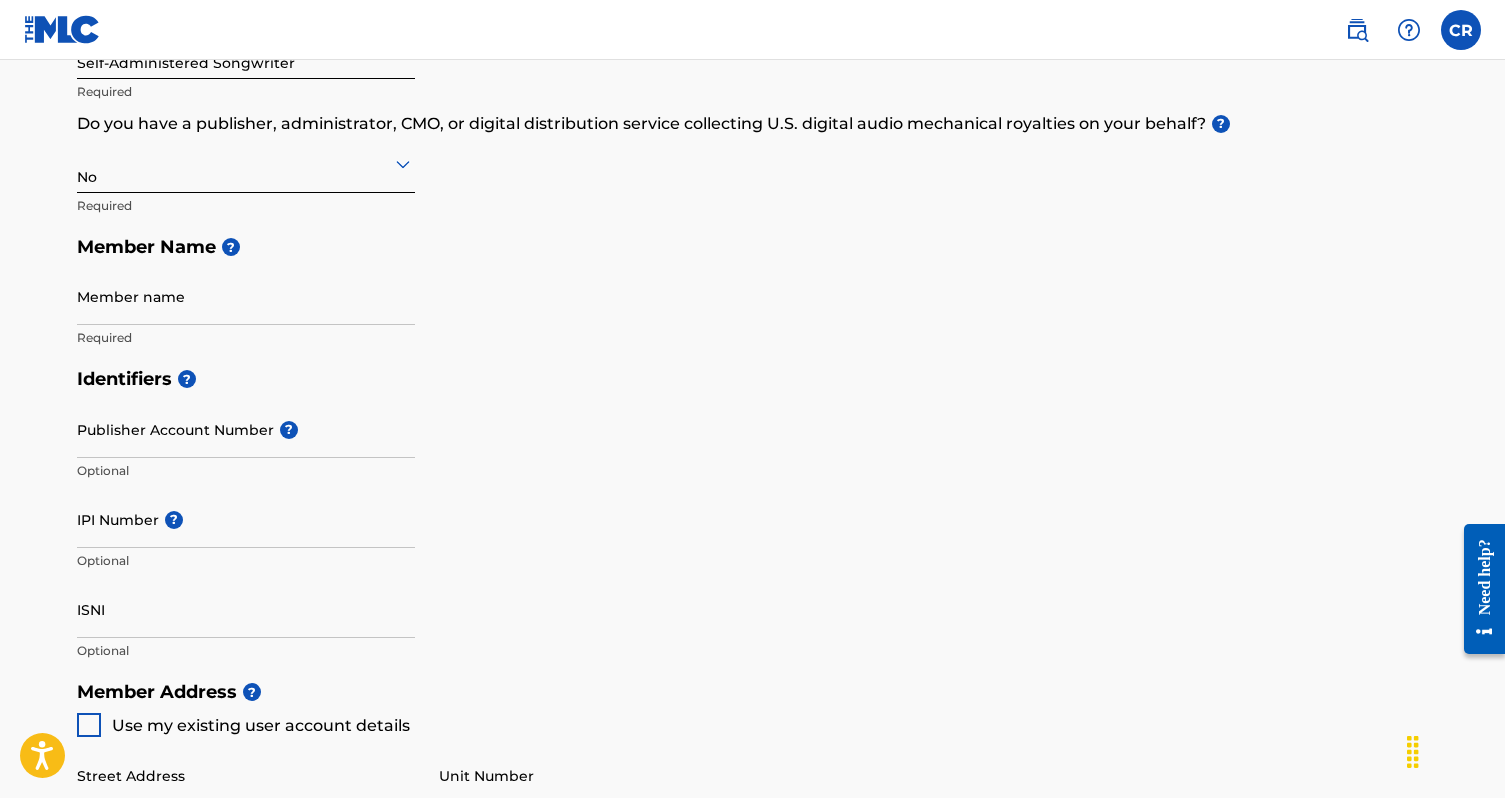 scroll, scrollTop: 331, scrollLeft: 0, axis: vertical 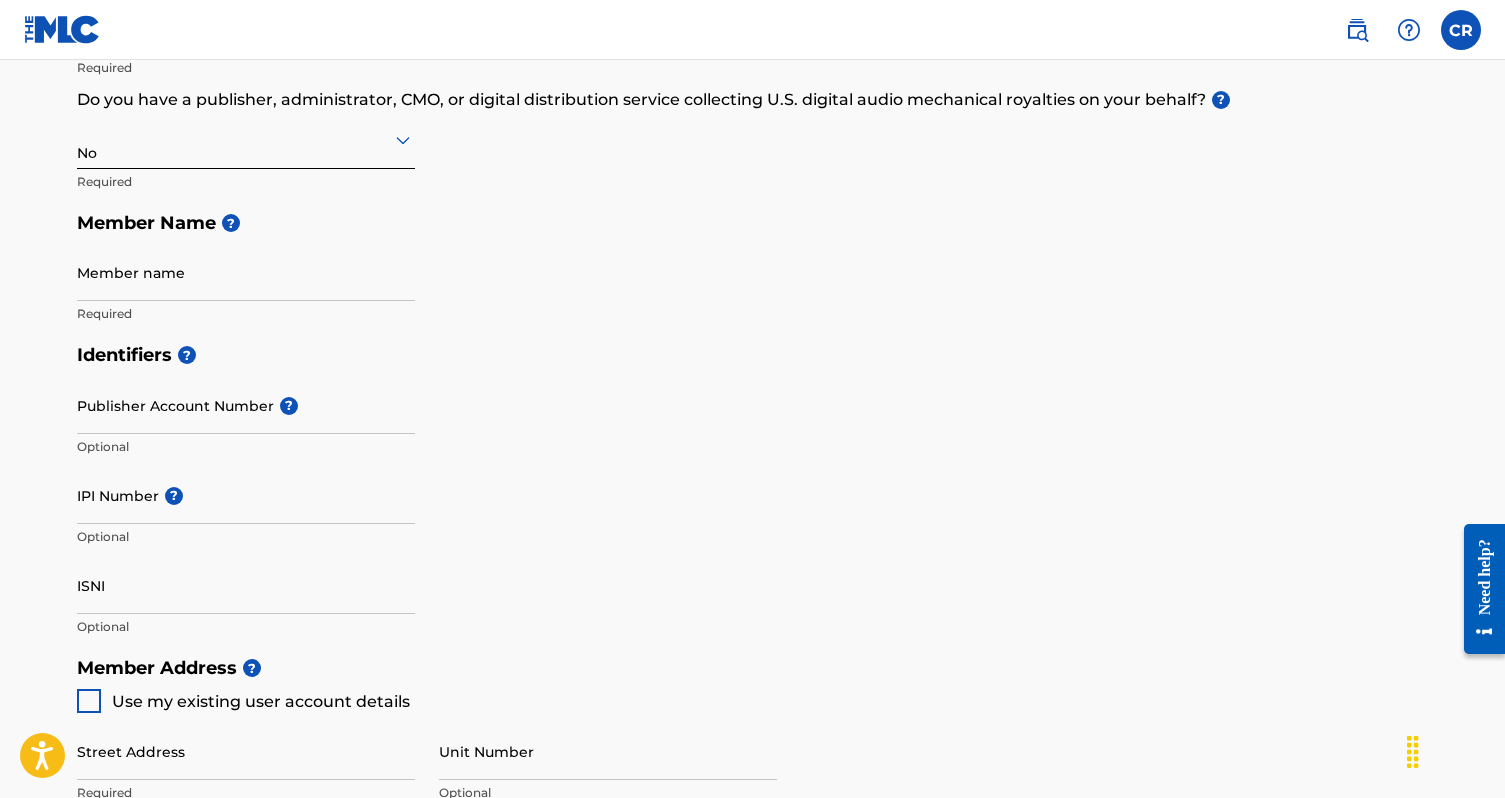 click on "Member name" at bounding box center [246, 272] 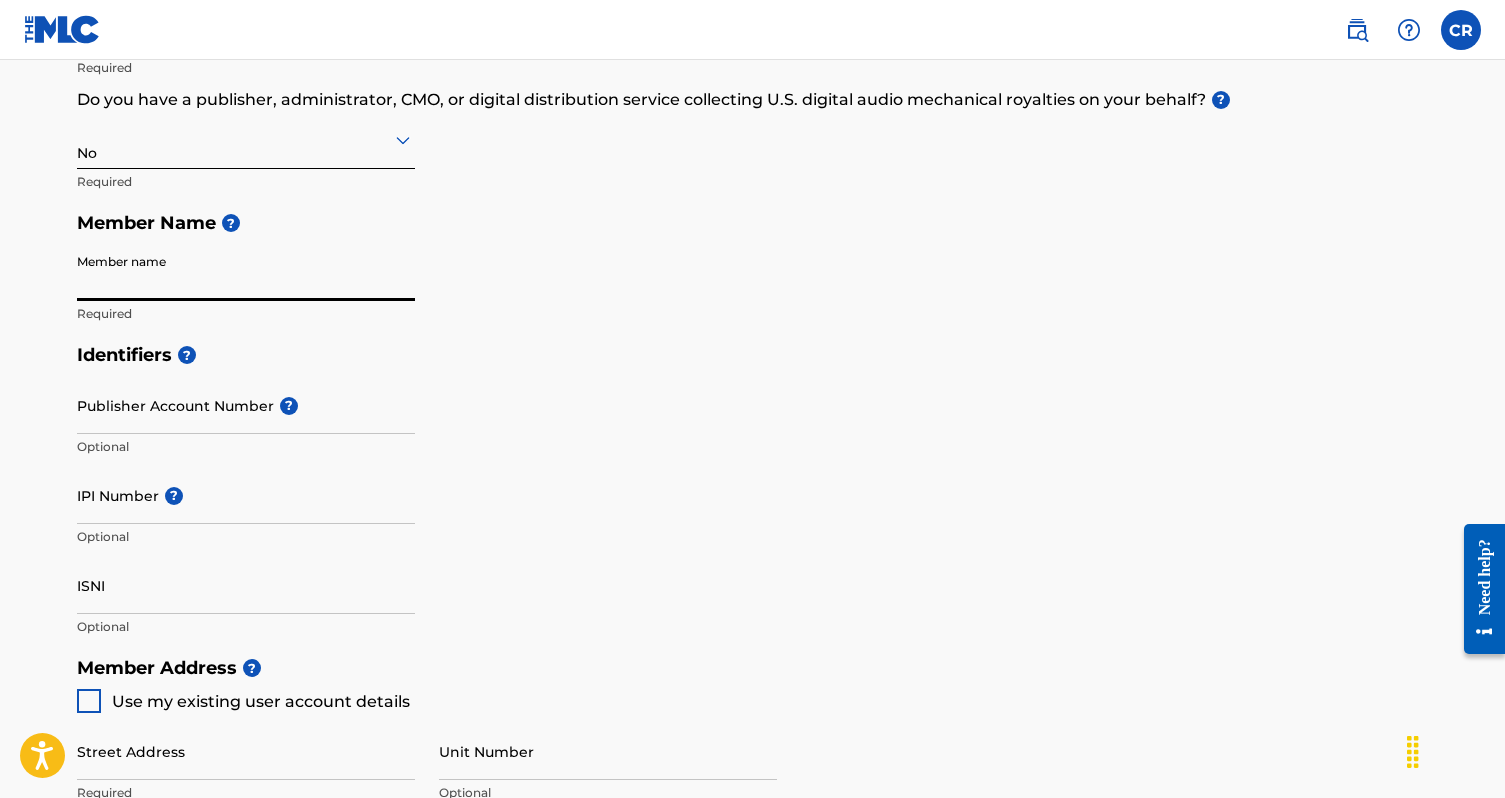 type on "[FIRST] J [LAST]" 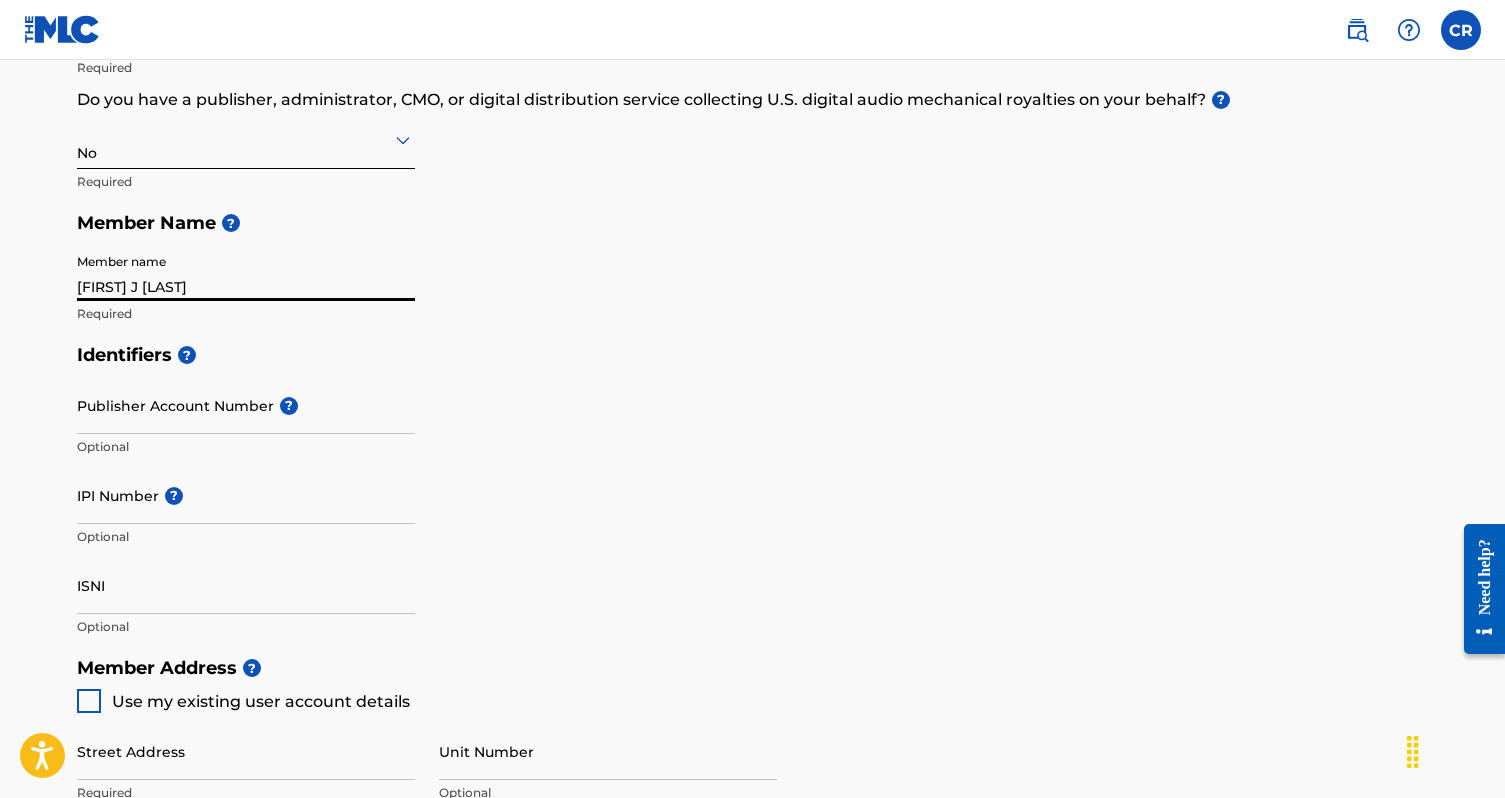 type on "[NUMBER] [STREET]" 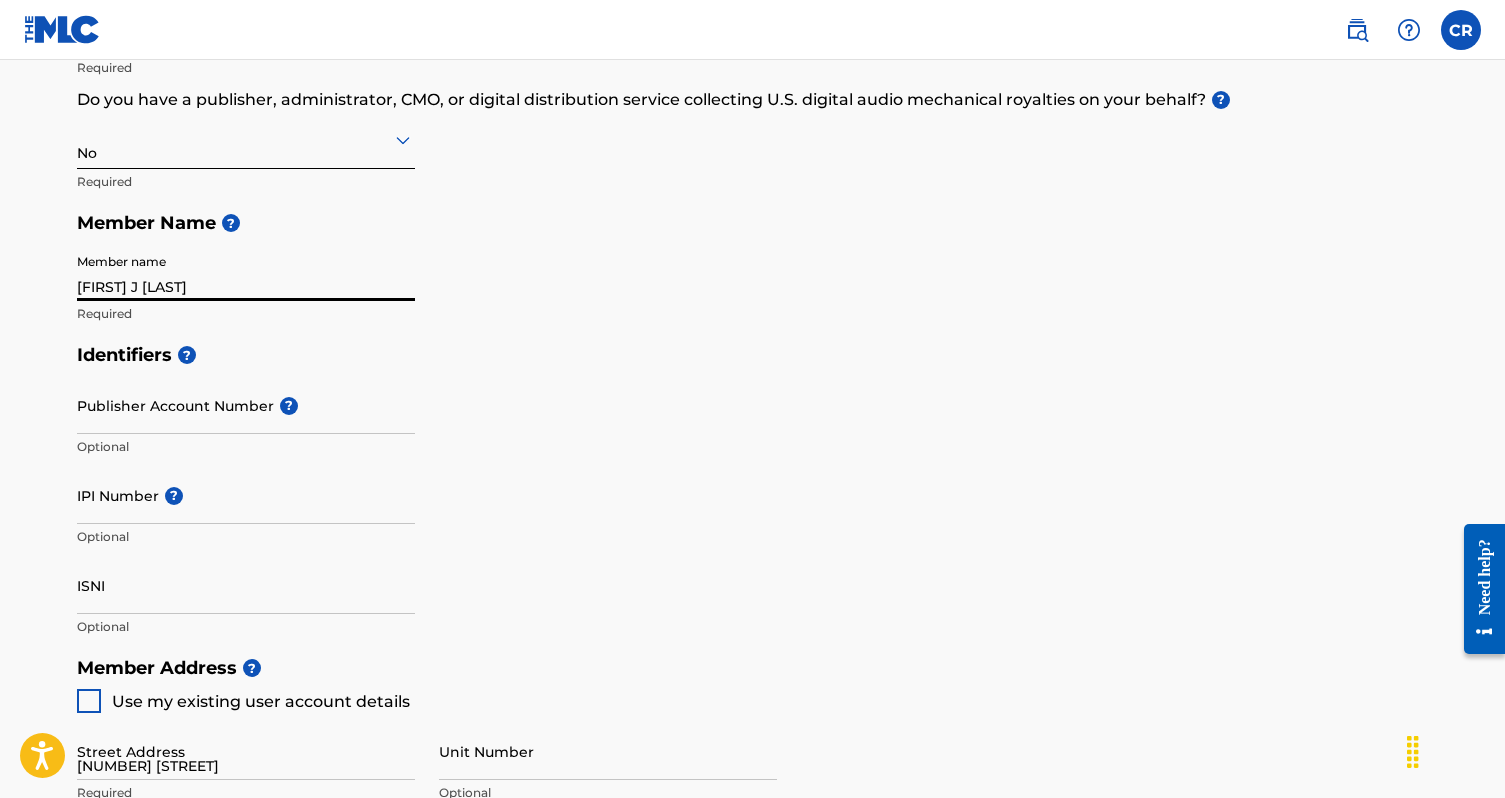 type on "Unit [NUMBER]" 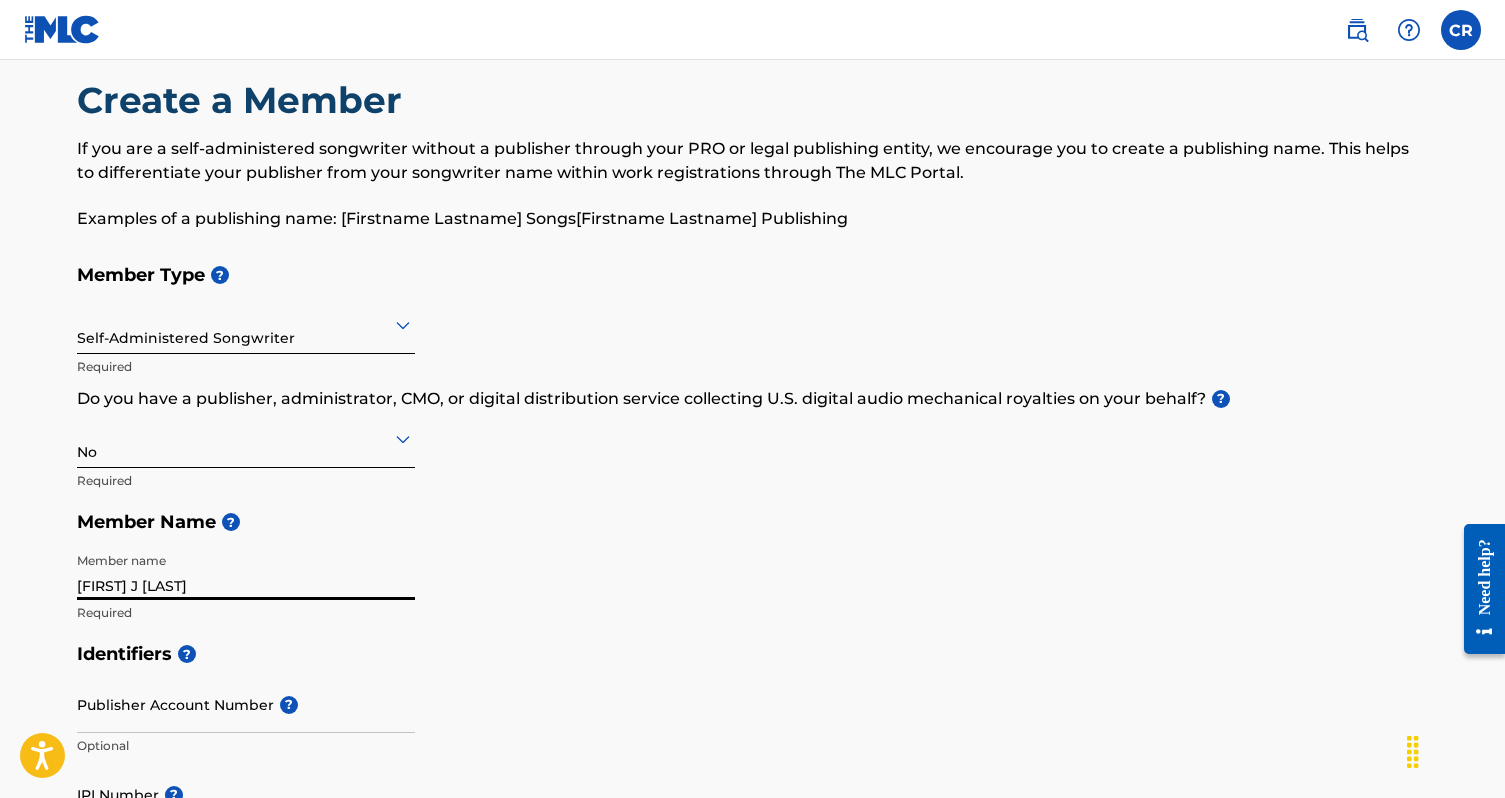 scroll, scrollTop: 0, scrollLeft: 0, axis: both 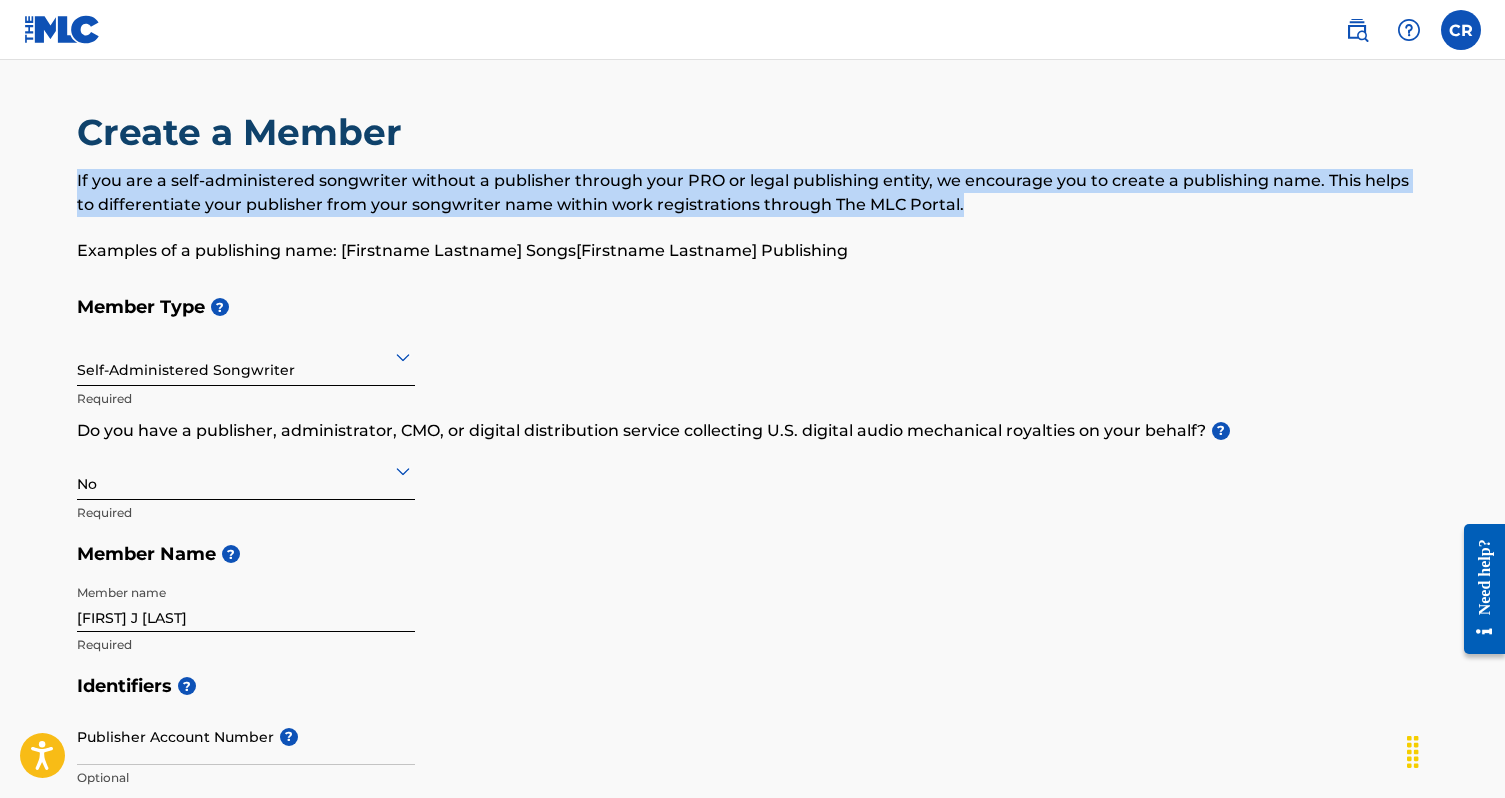 drag, startPoint x: 740, startPoint y: 152, endPoint x: 983, endPoint y: 193, distance: 246.43457 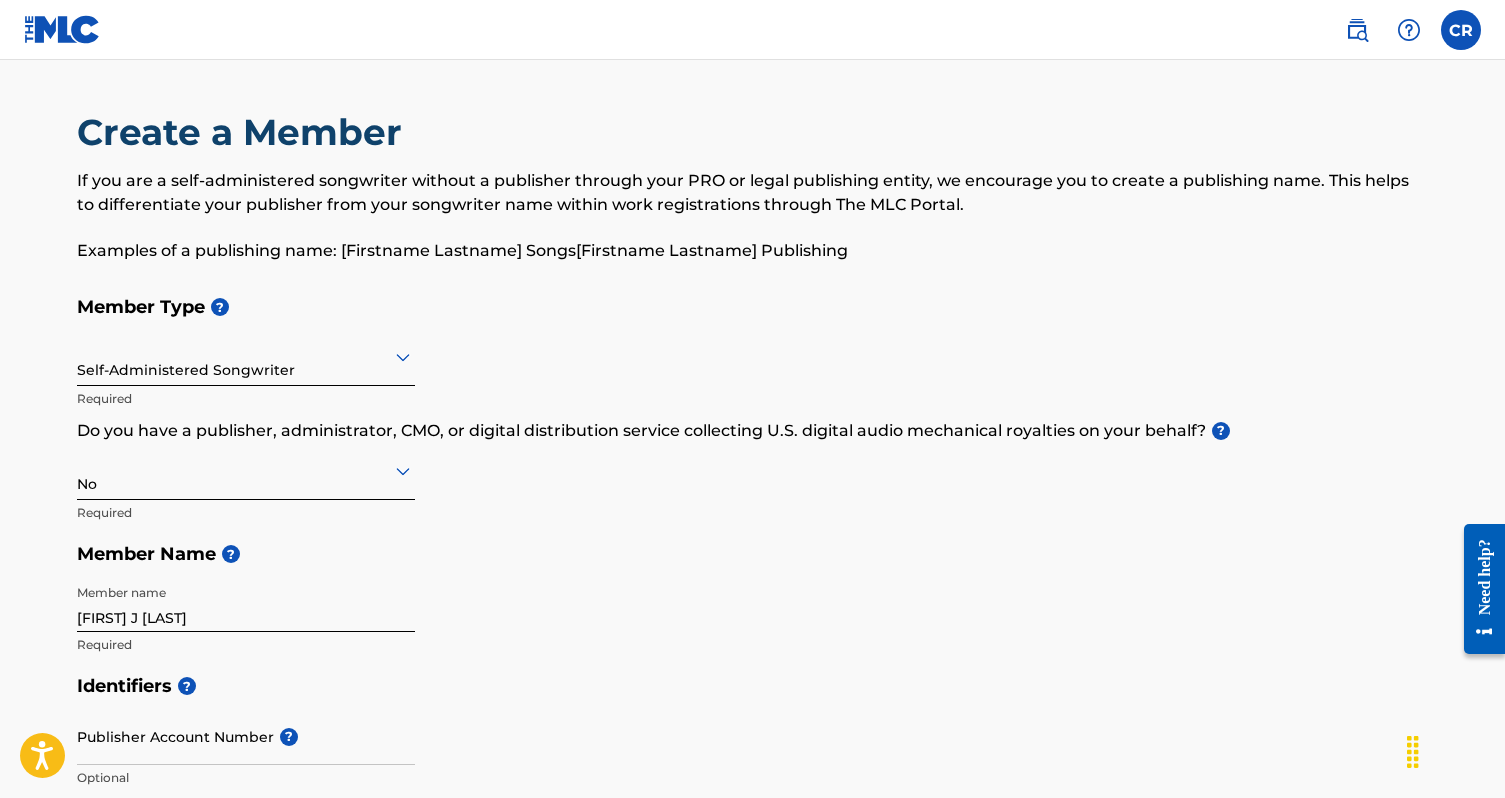 click on "If you are a self-administered songwriter without a publisher through your PRO or legal publishing entity, we encourage you to create a publishing name. This helps to differentiate your publisher from your songwriter name within work registrations through The MLC Portal. Examples of a publishing name: [PUBLISHER_NAME] Songs[PUBLISHER_NAME] Publishing" at bounding box center [753, 216] 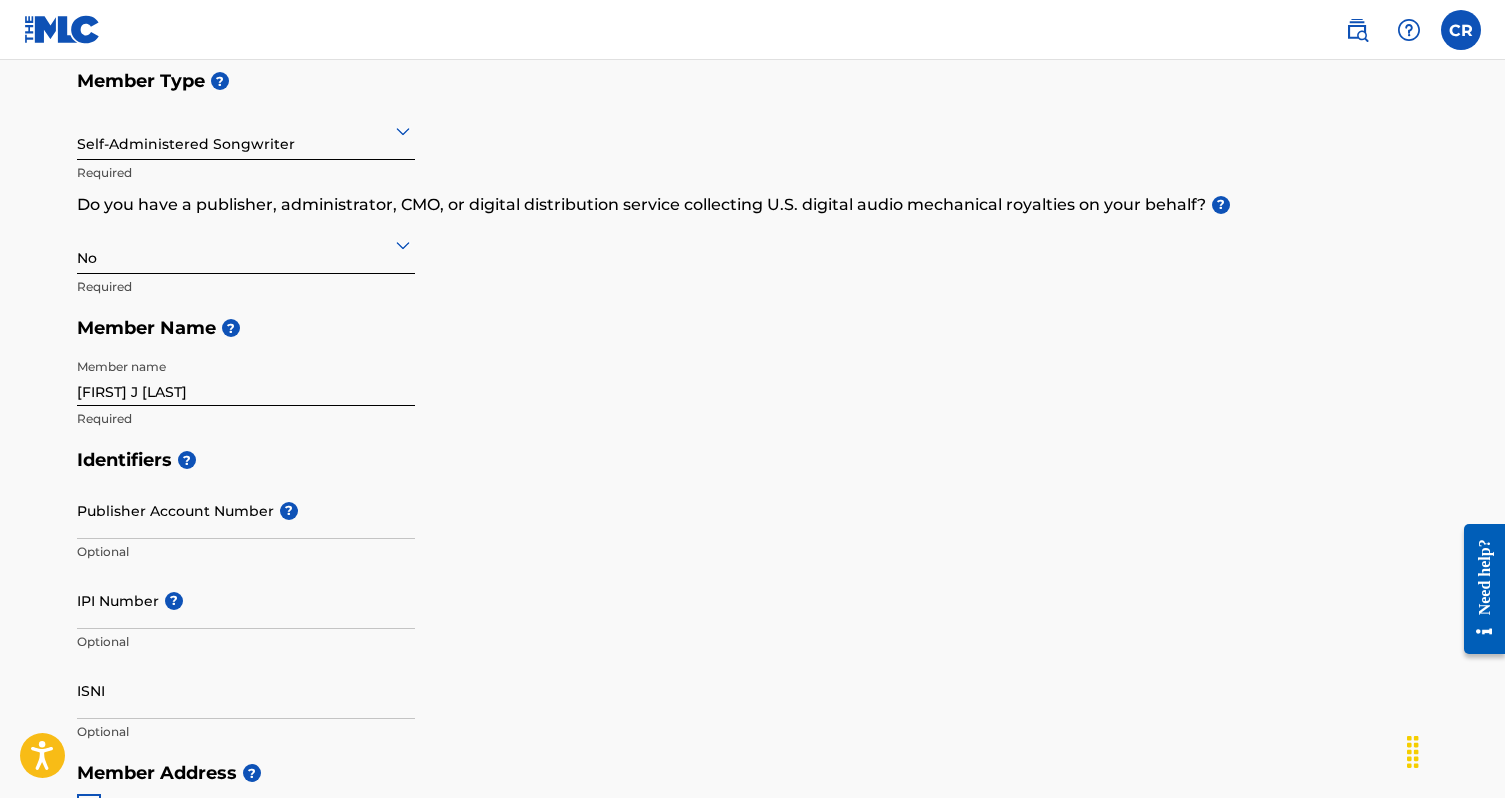 scroll, scrollTop: 227, scrollLeft: 0, axis: vertical 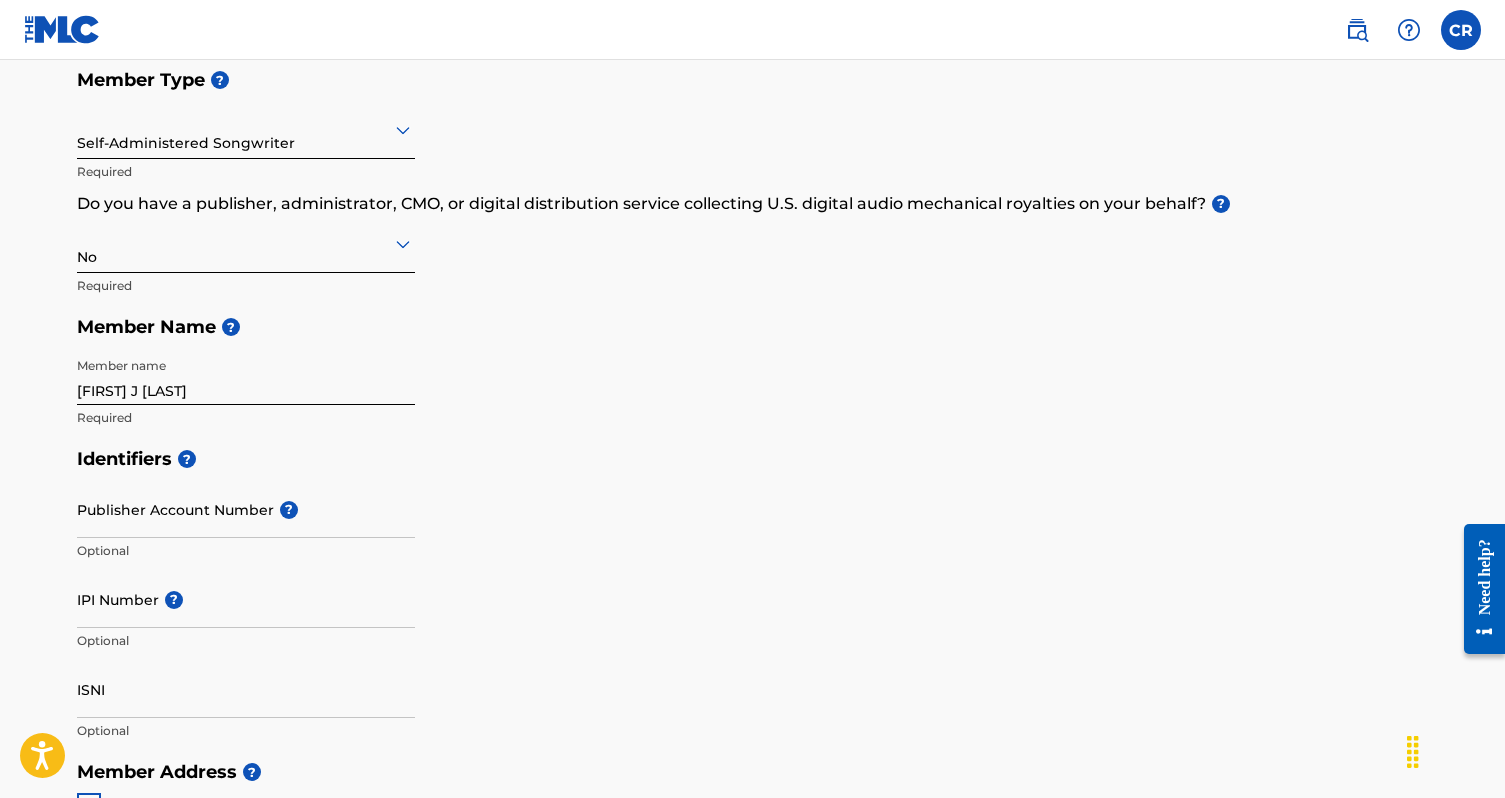 click on "[FIRST] J [LAST]" at bounding box center [246, 376] 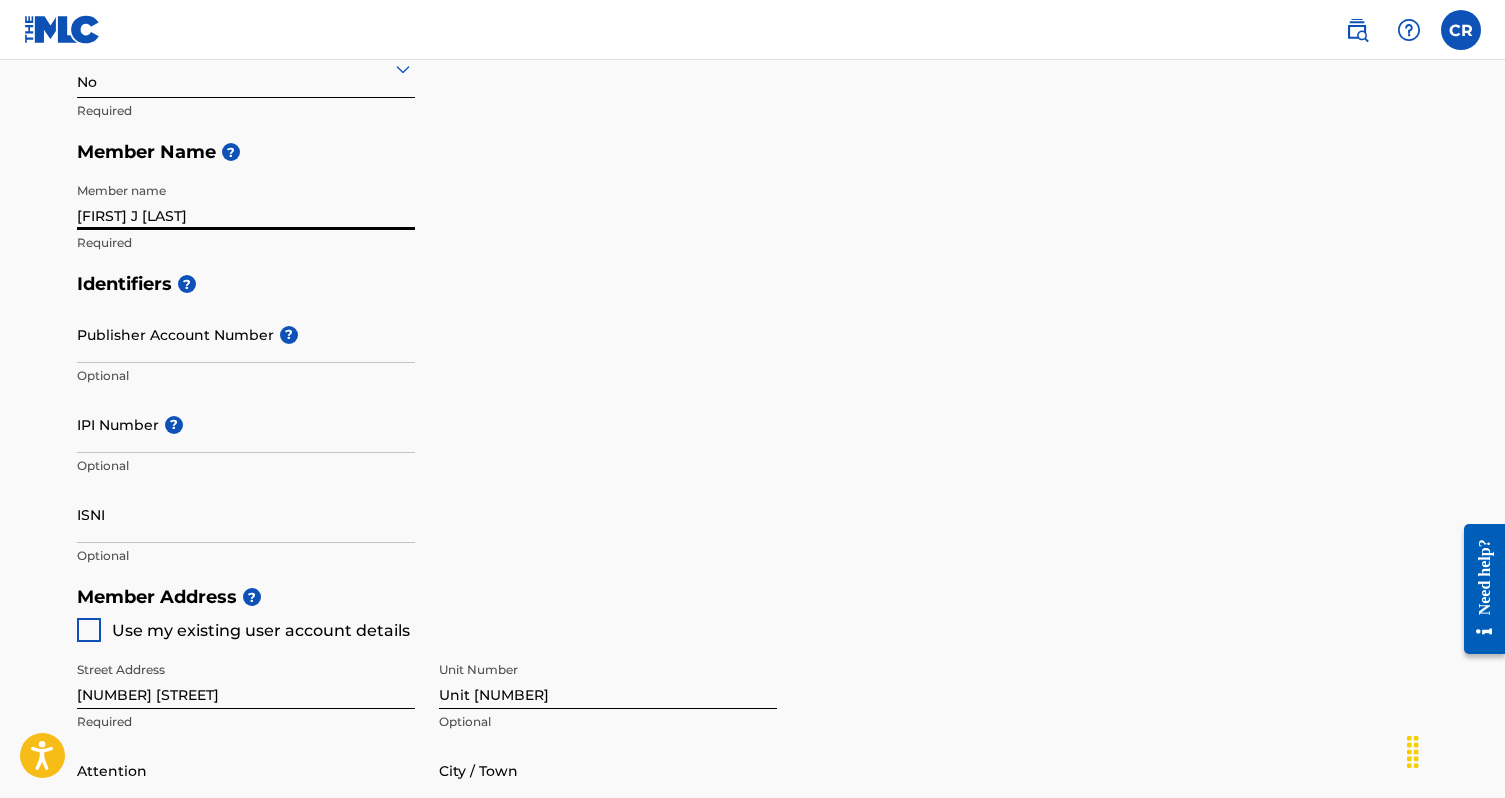 scroll, scrollTop: 417, scrollLeft: 0, axis: vertical 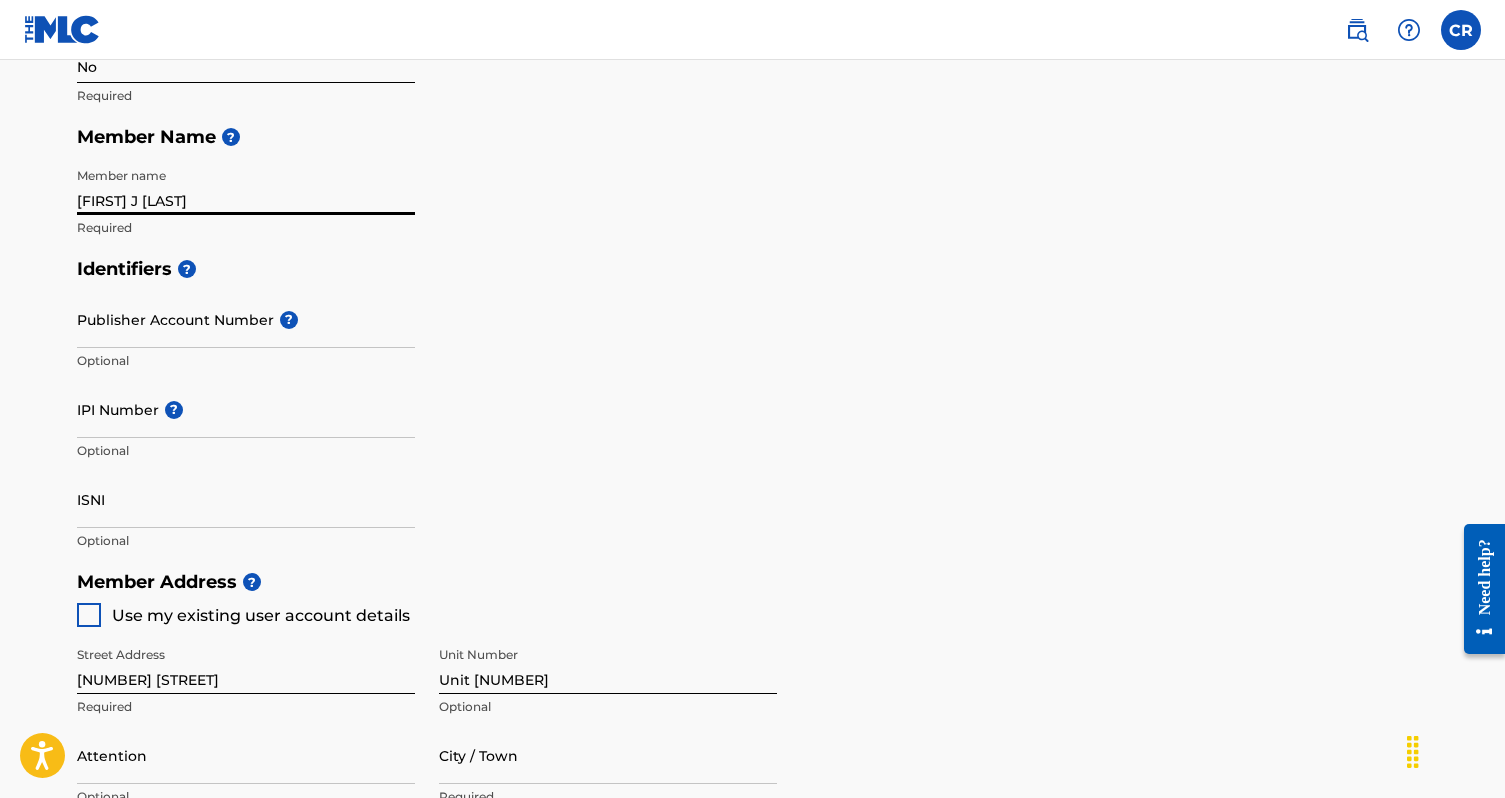type on "[FIRST] J [LAST]" 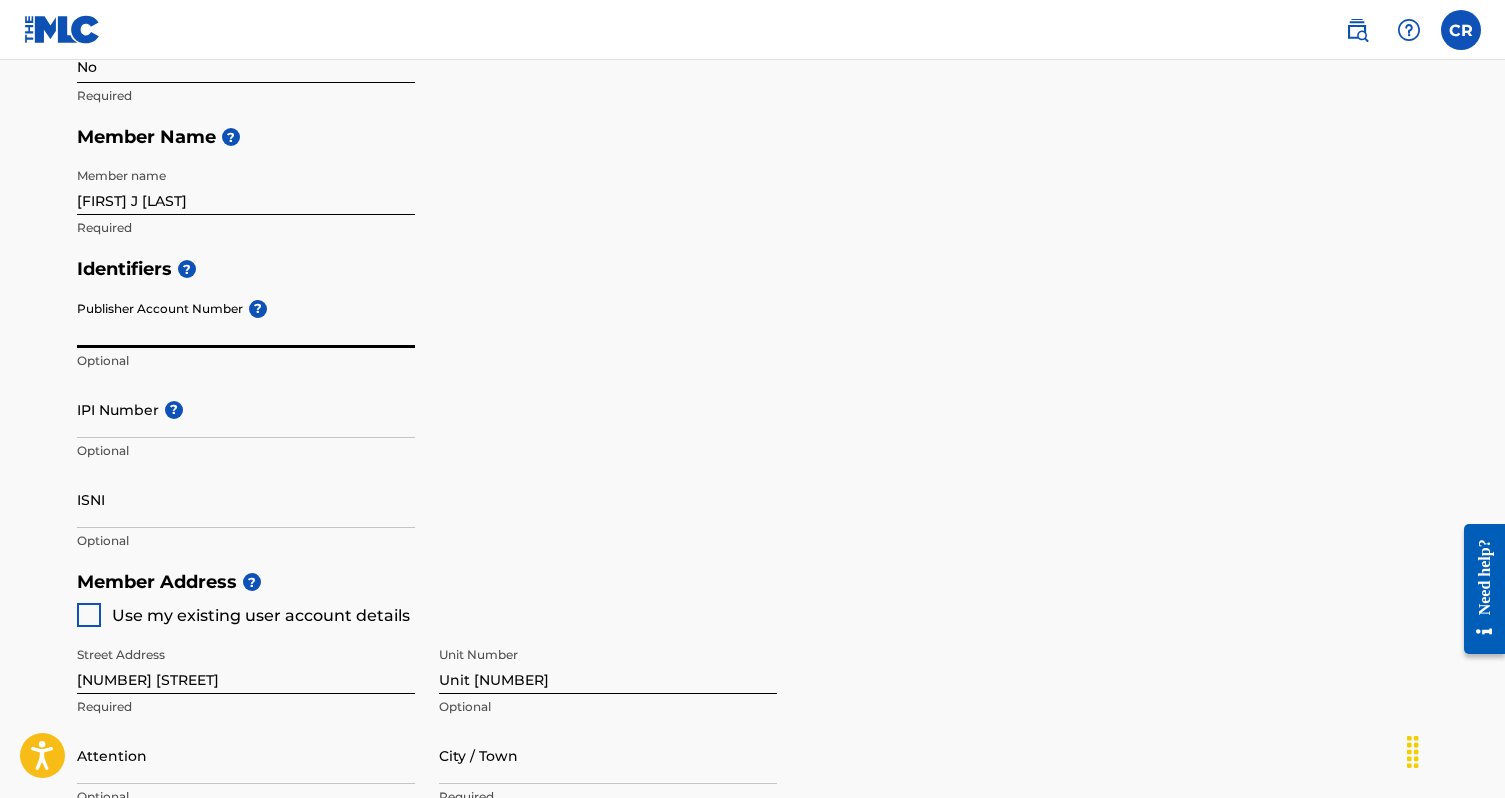 click on "IPI Number ?" at bounding box center [246, 409] 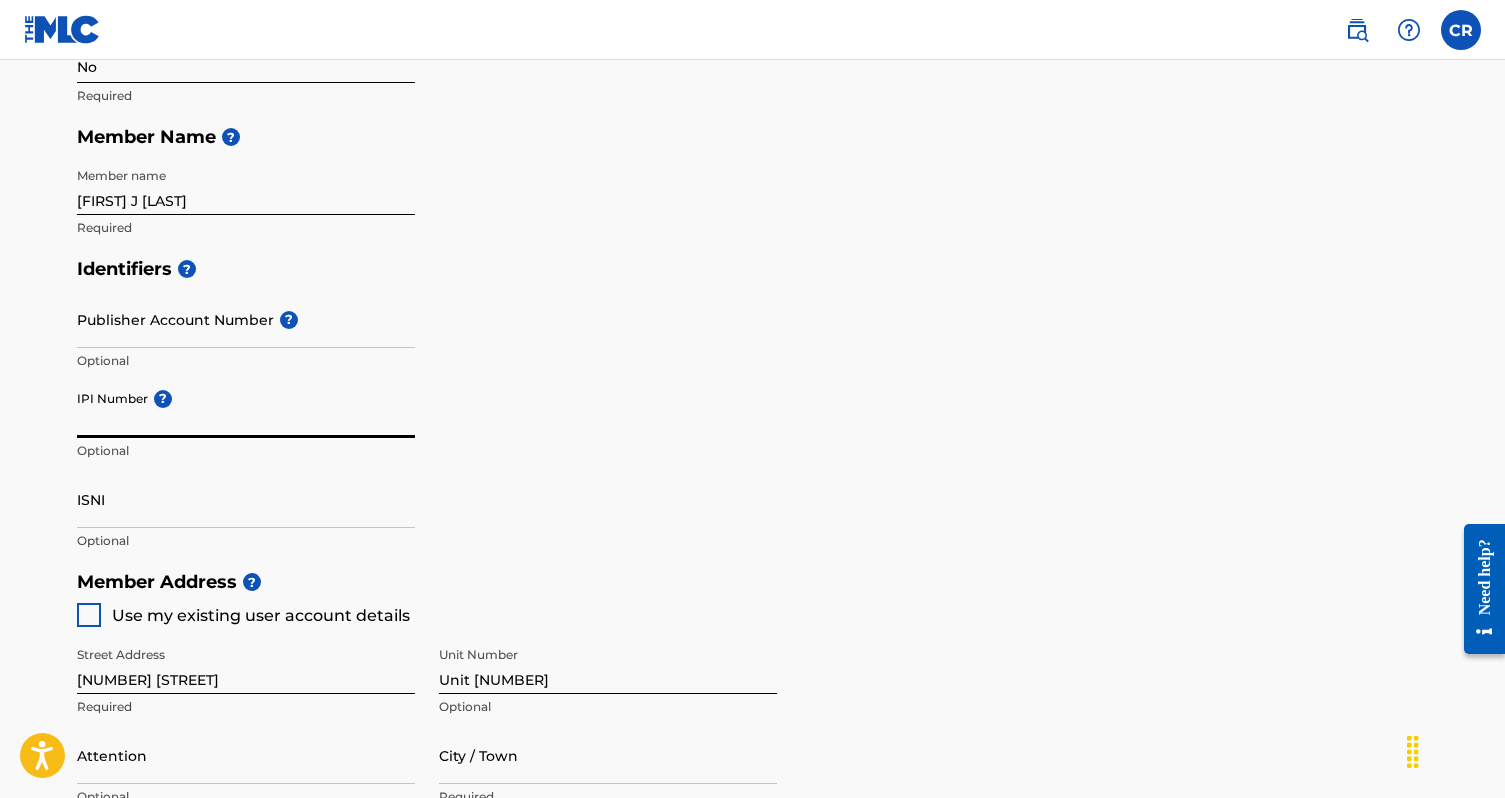 paste on "[NUMBER]" 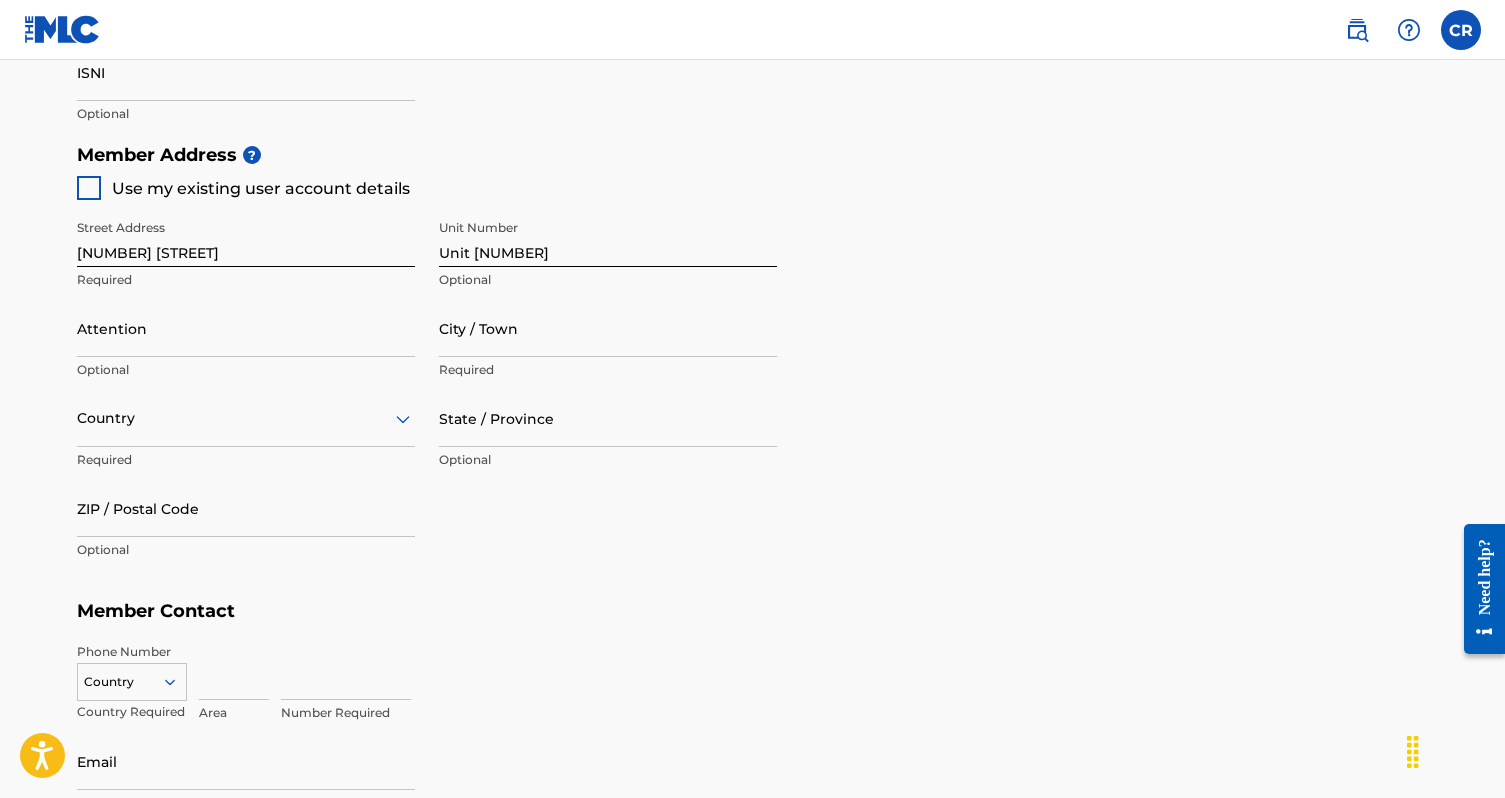 scroll, scrollTop: 848, scrollLeft: 0, axis: vertical 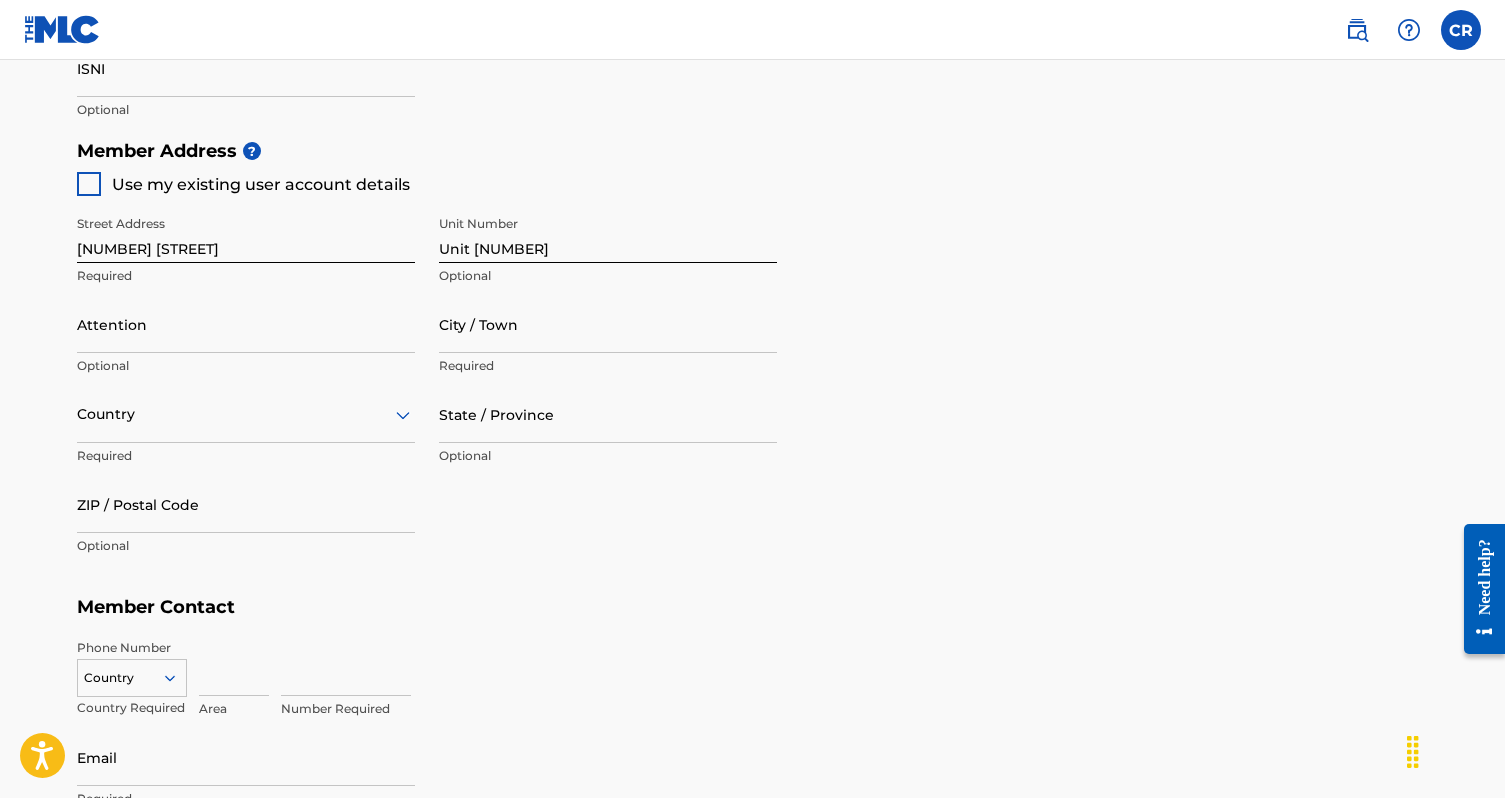 type on "[NUMBER]" 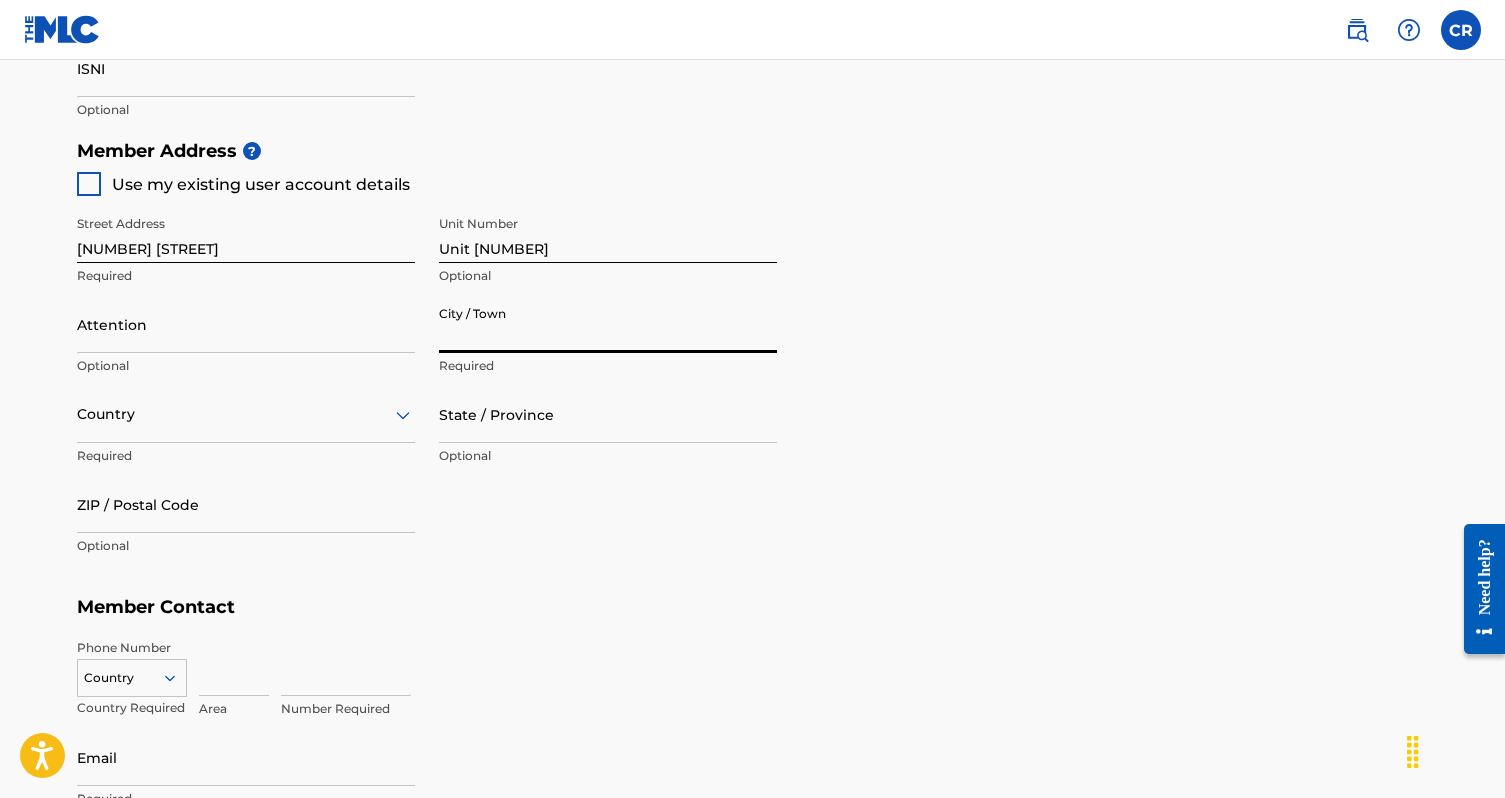 type on "[CITY]" 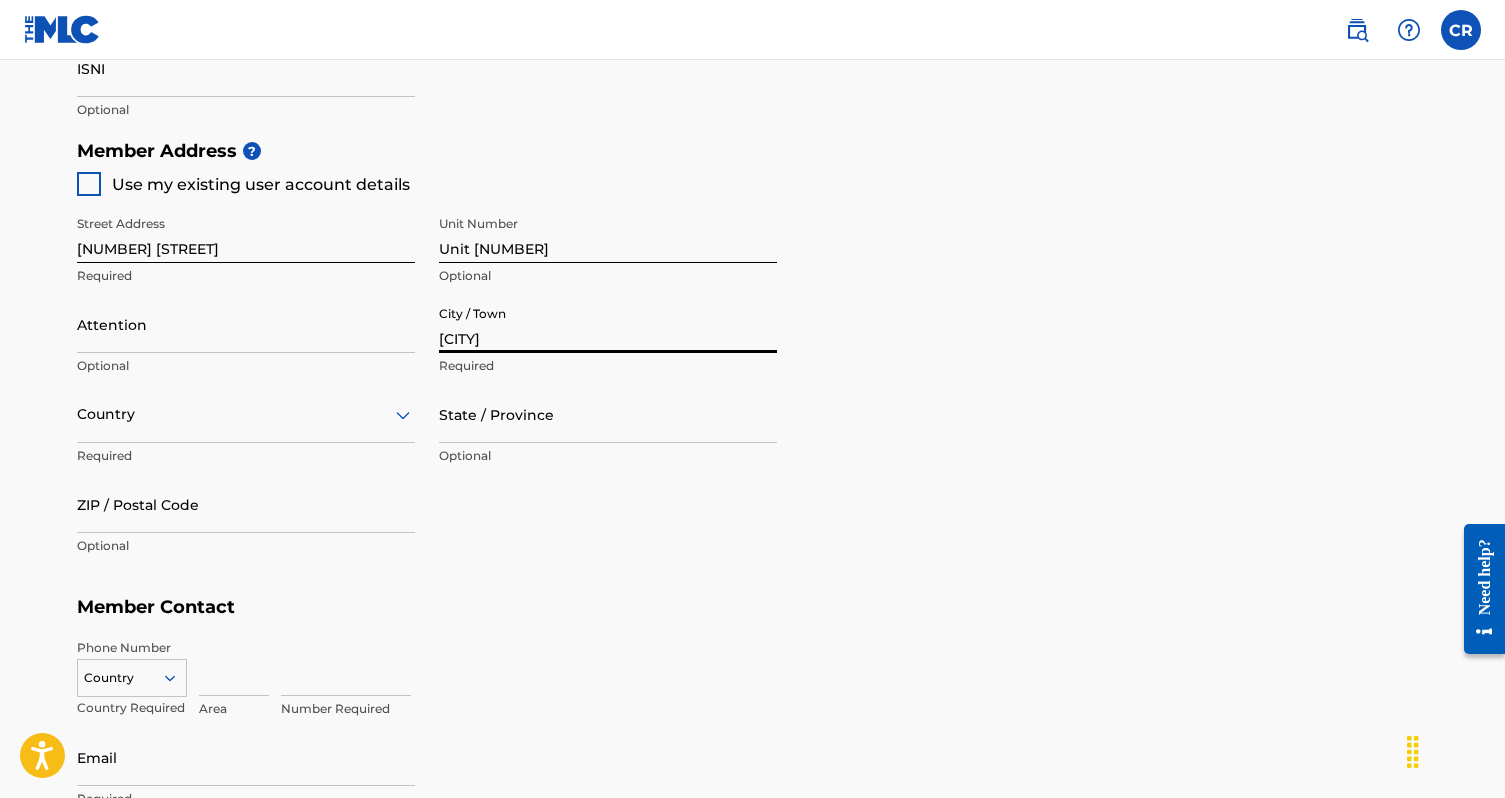 type on "[FIRST] J [LAST]" 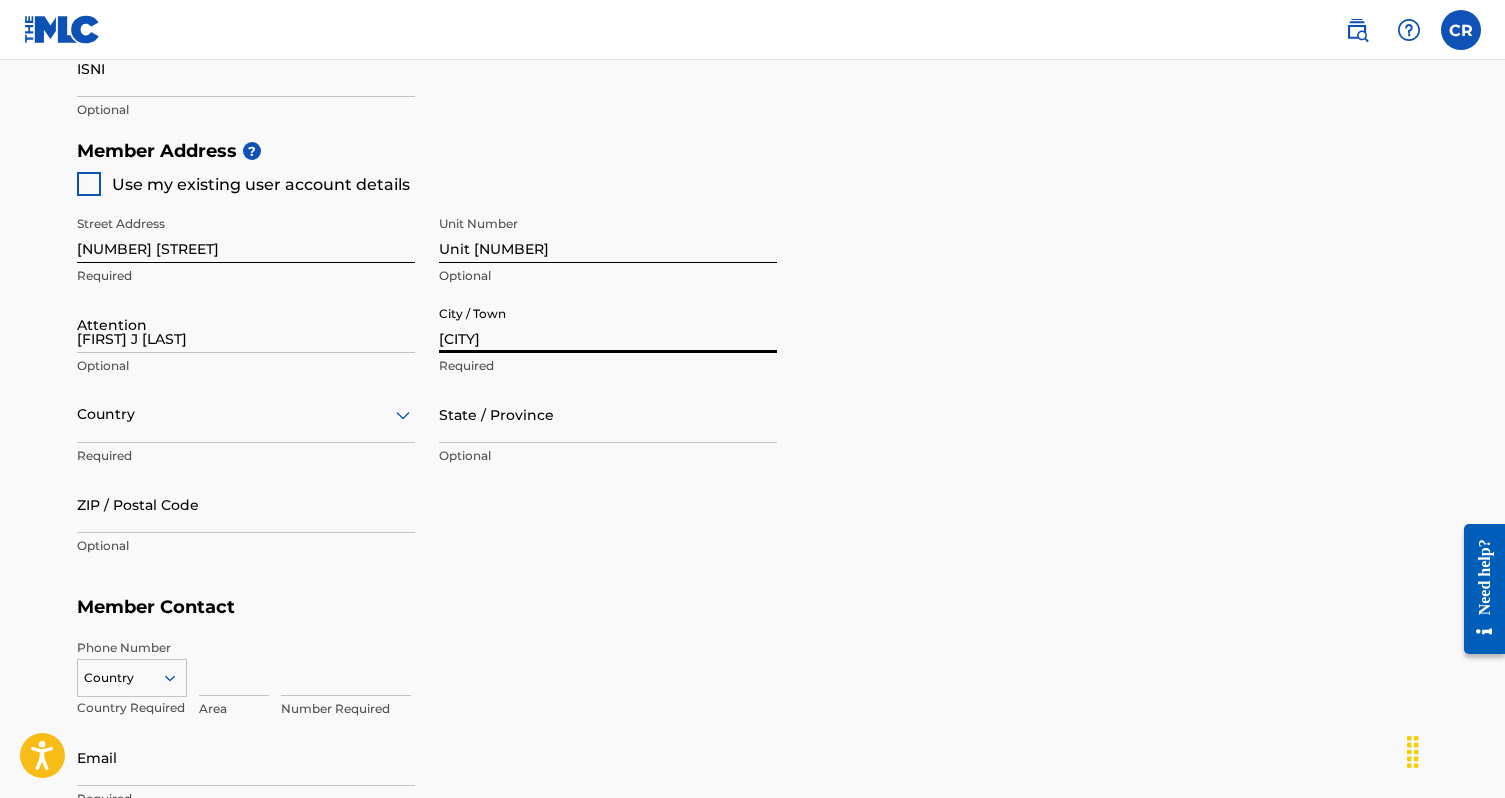 type on "United States" 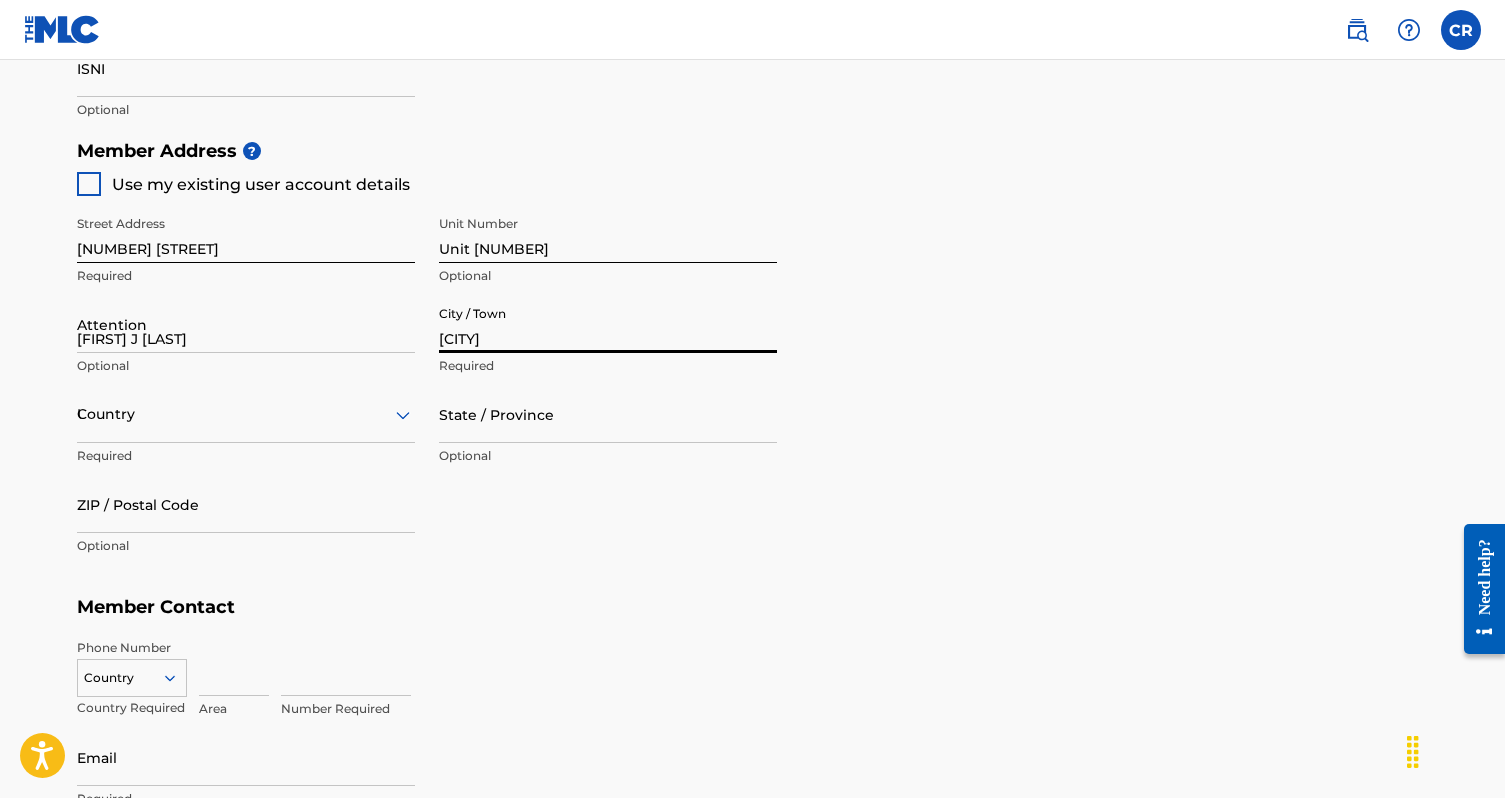 type on "MA" 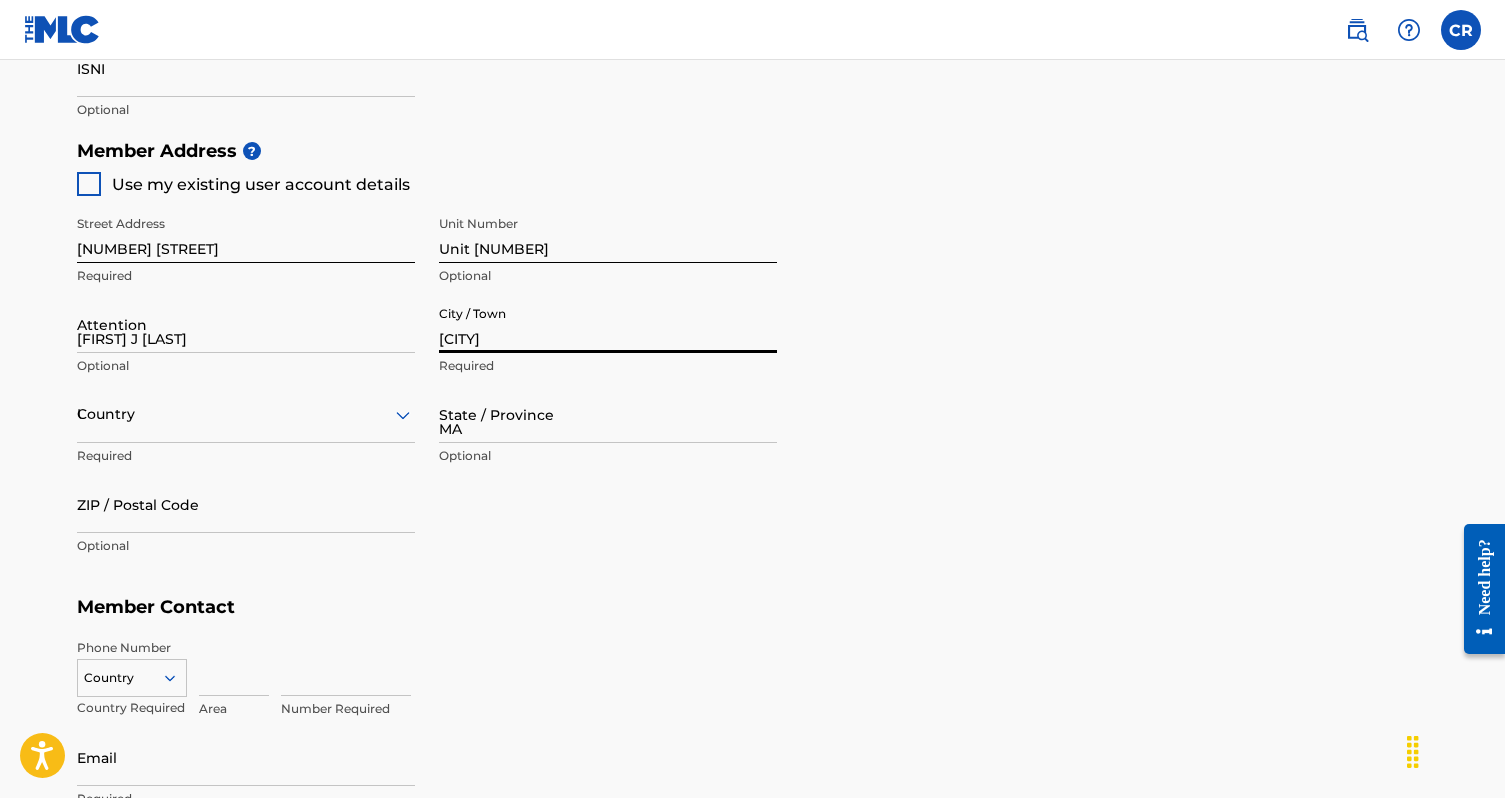 type on "[POSTAL_CODE]" 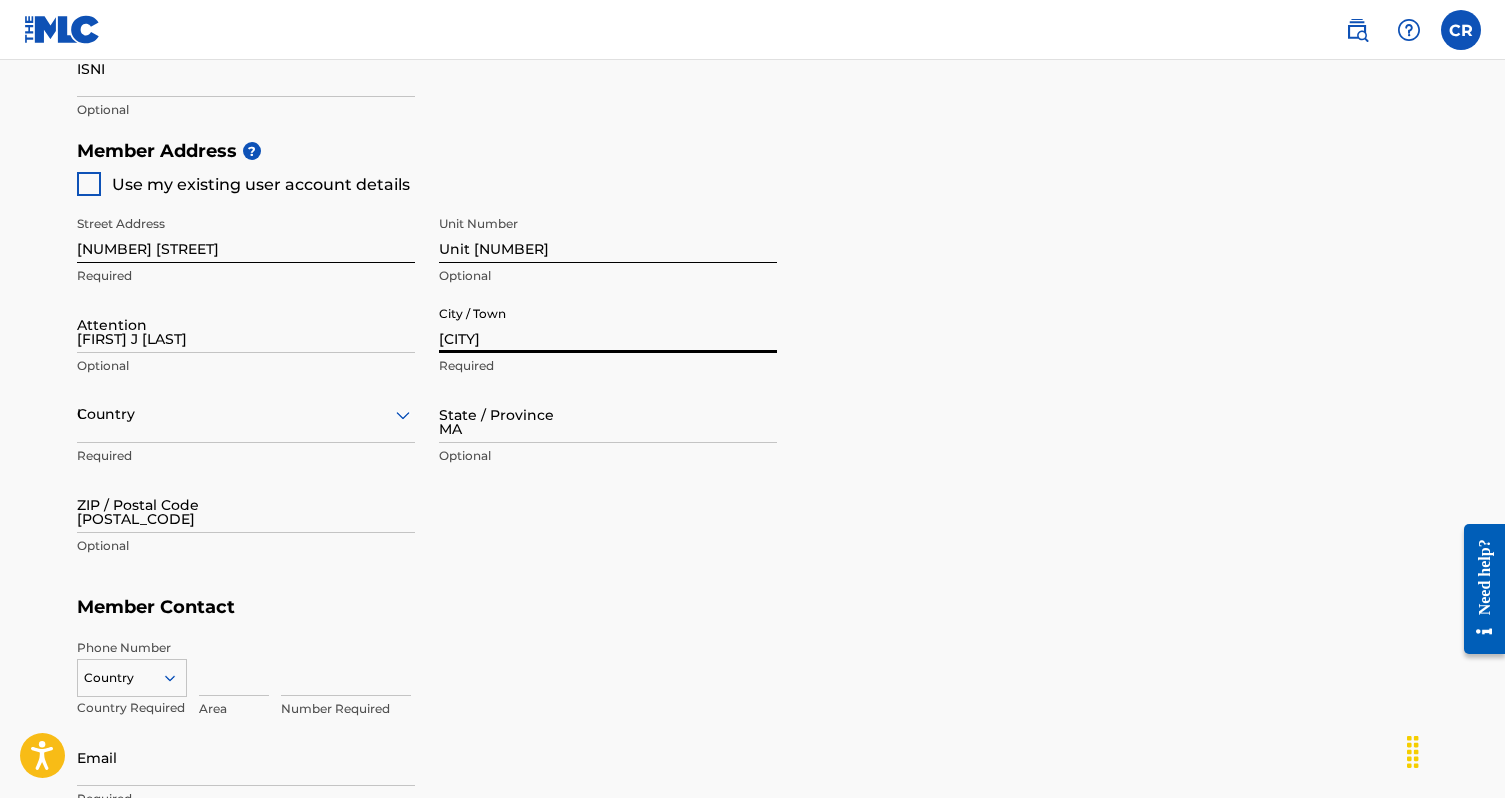 type on "1" 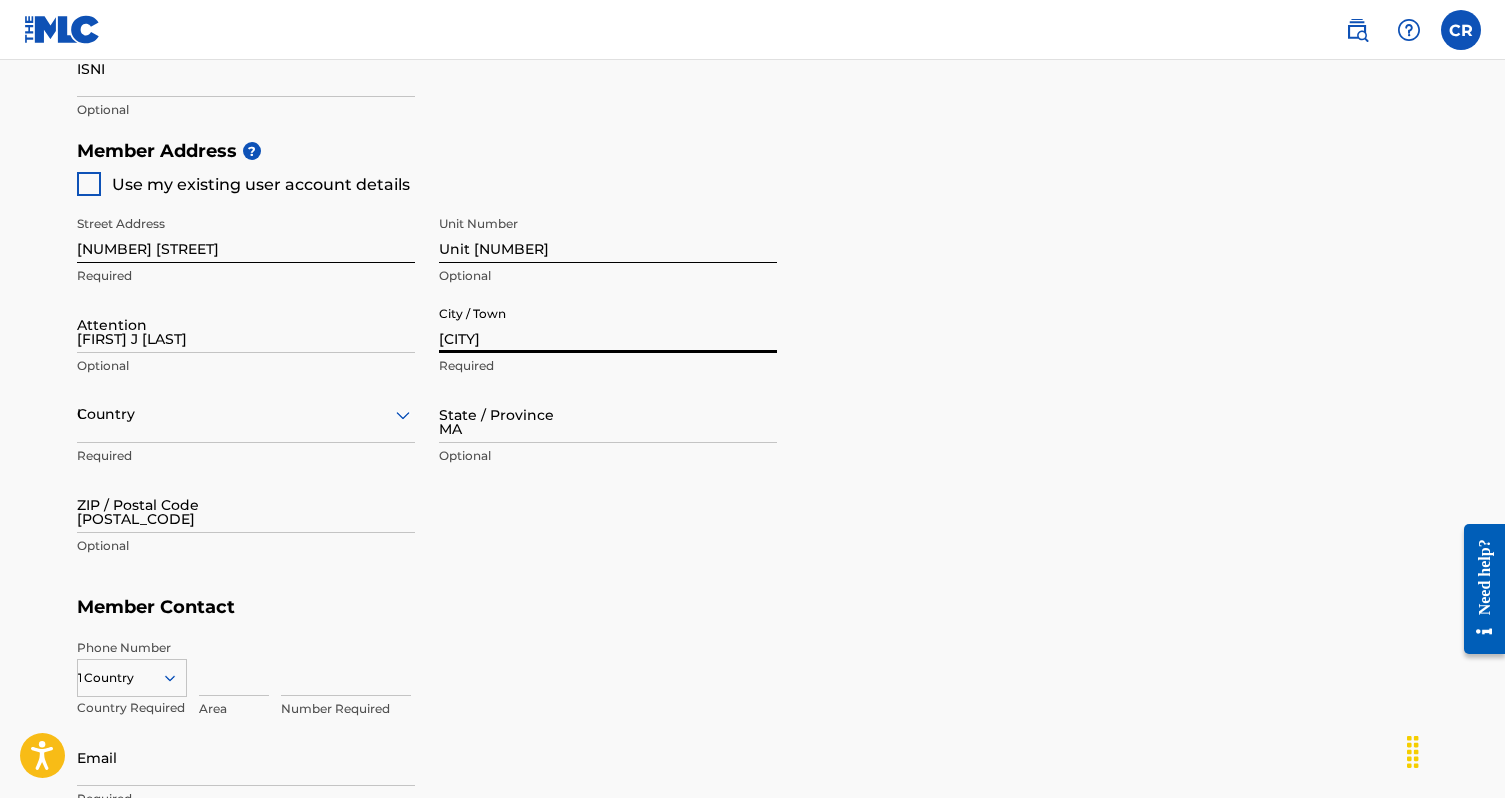type on "978" 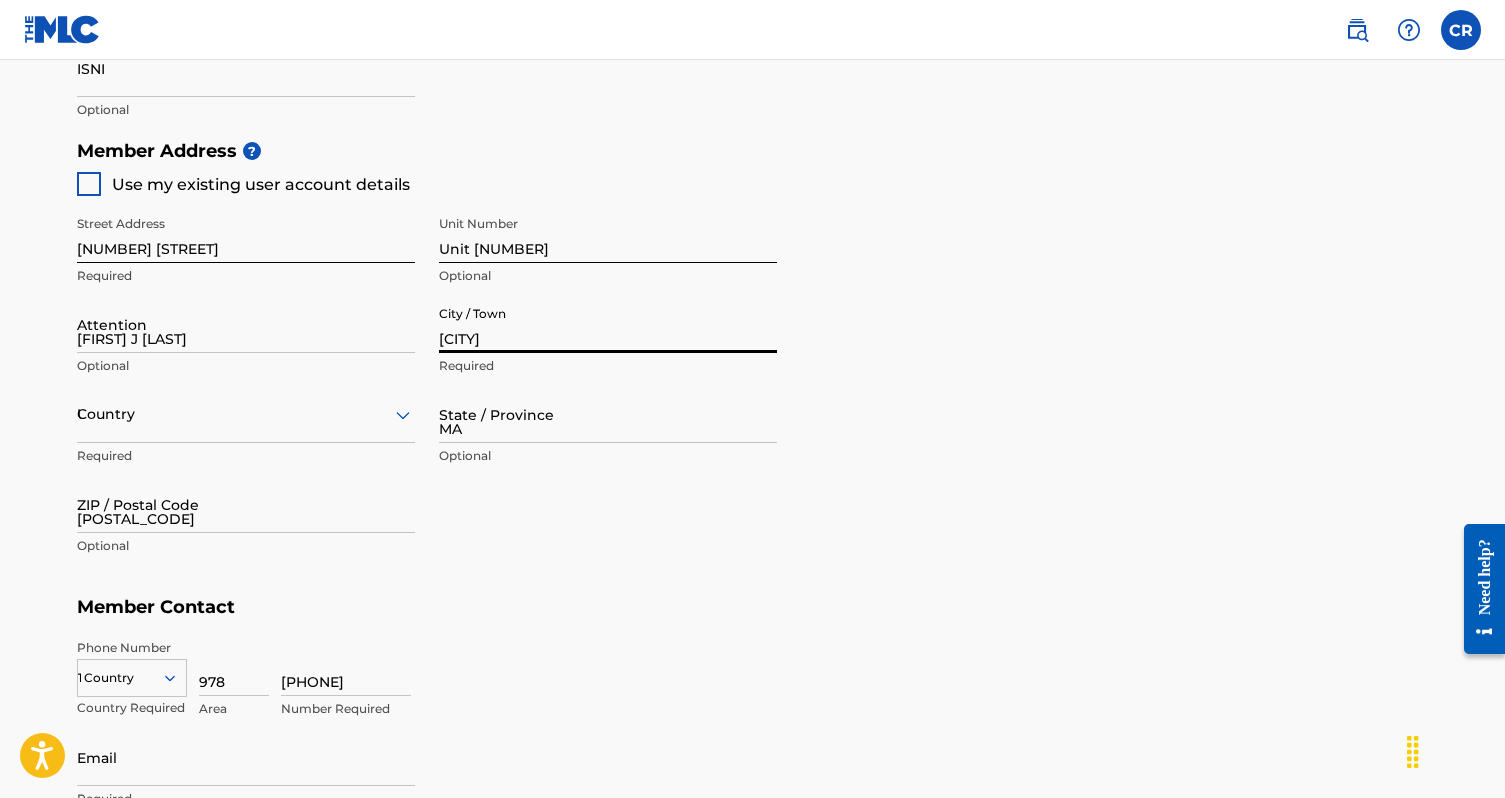 type on "[EMAIL]" 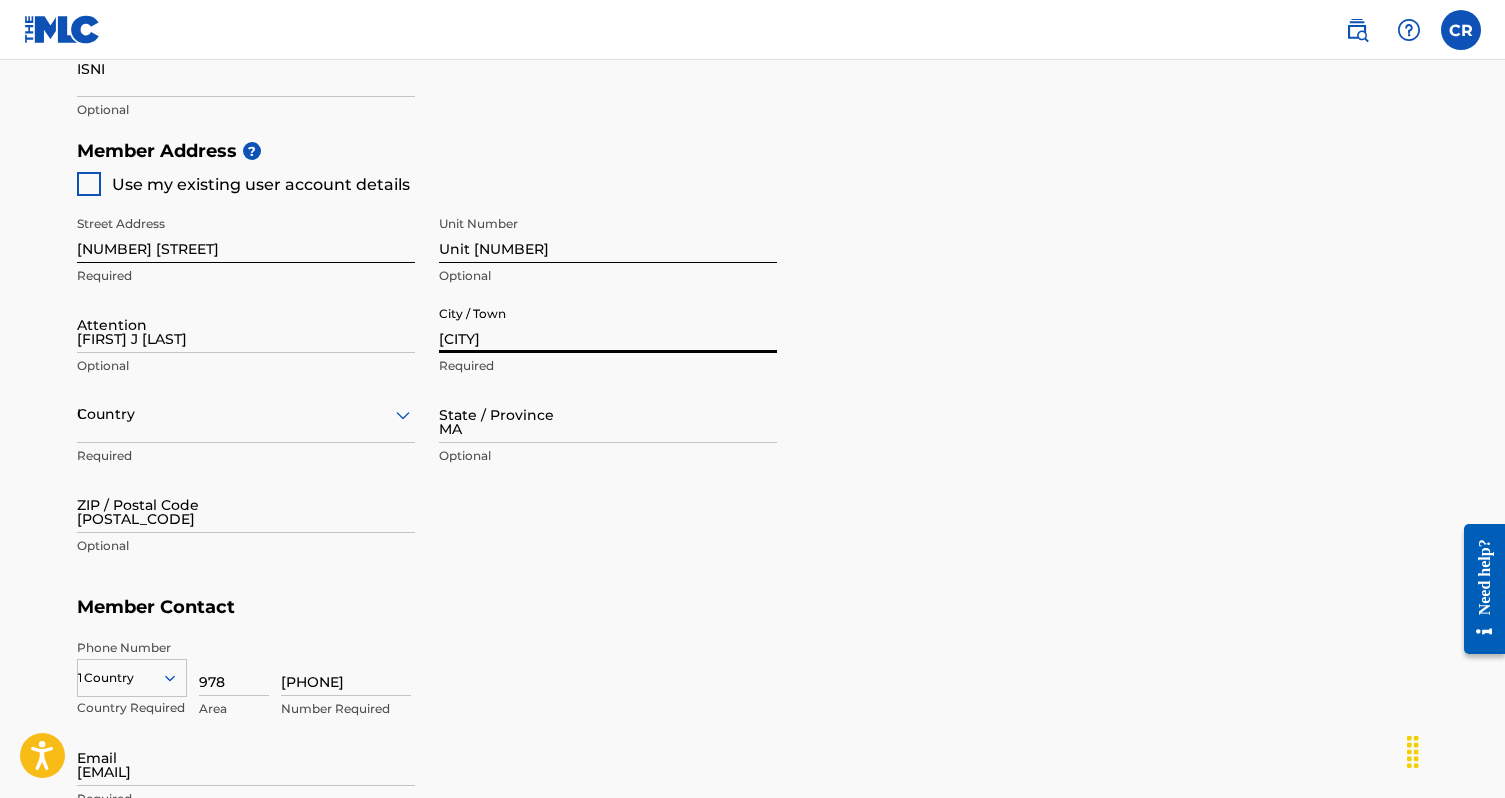 scroll, scrollTop: 1039, scrollLeft: 0, axis: vertical 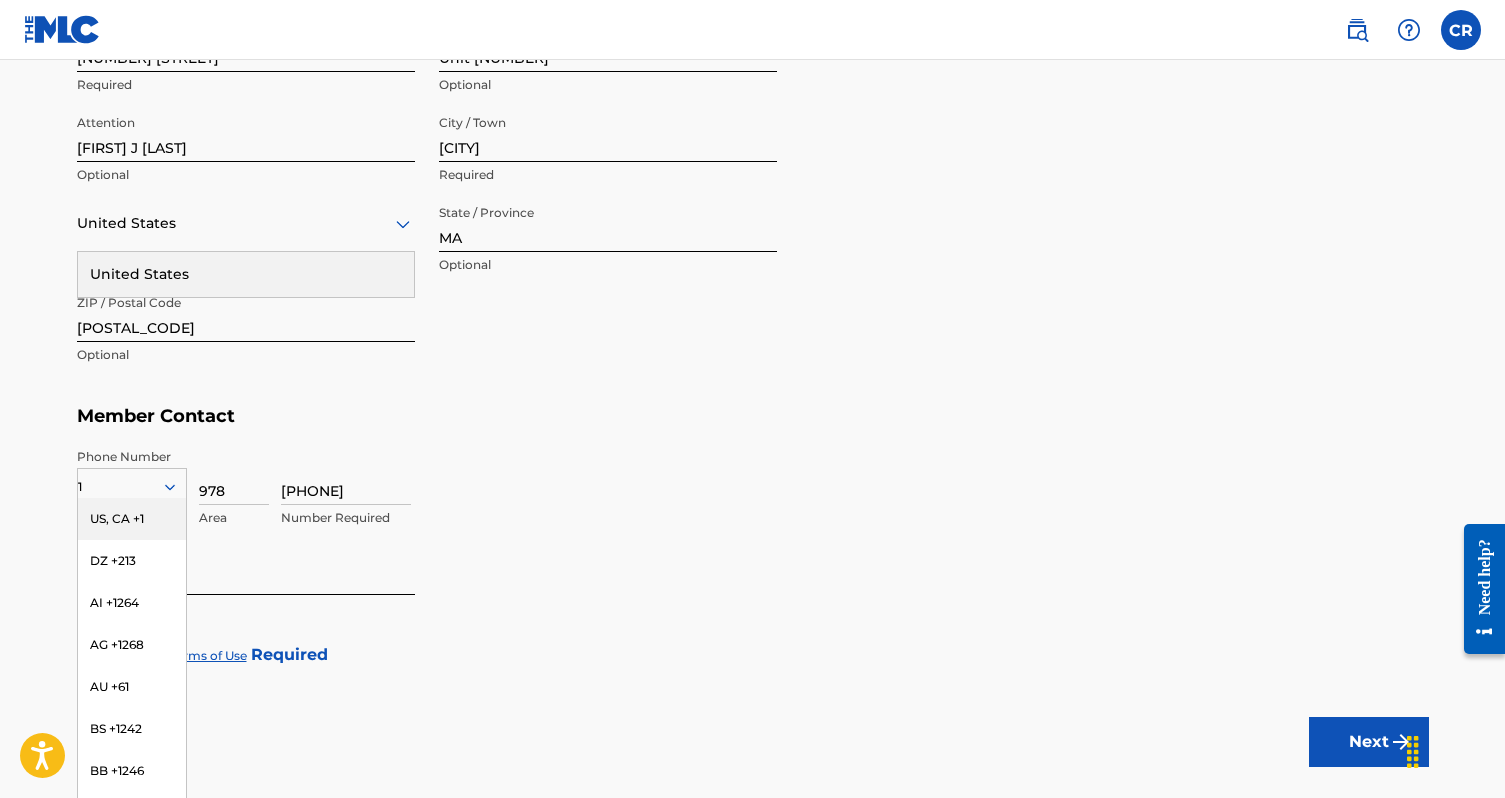 click on "Member Contact" at bounding box center (753, 416) 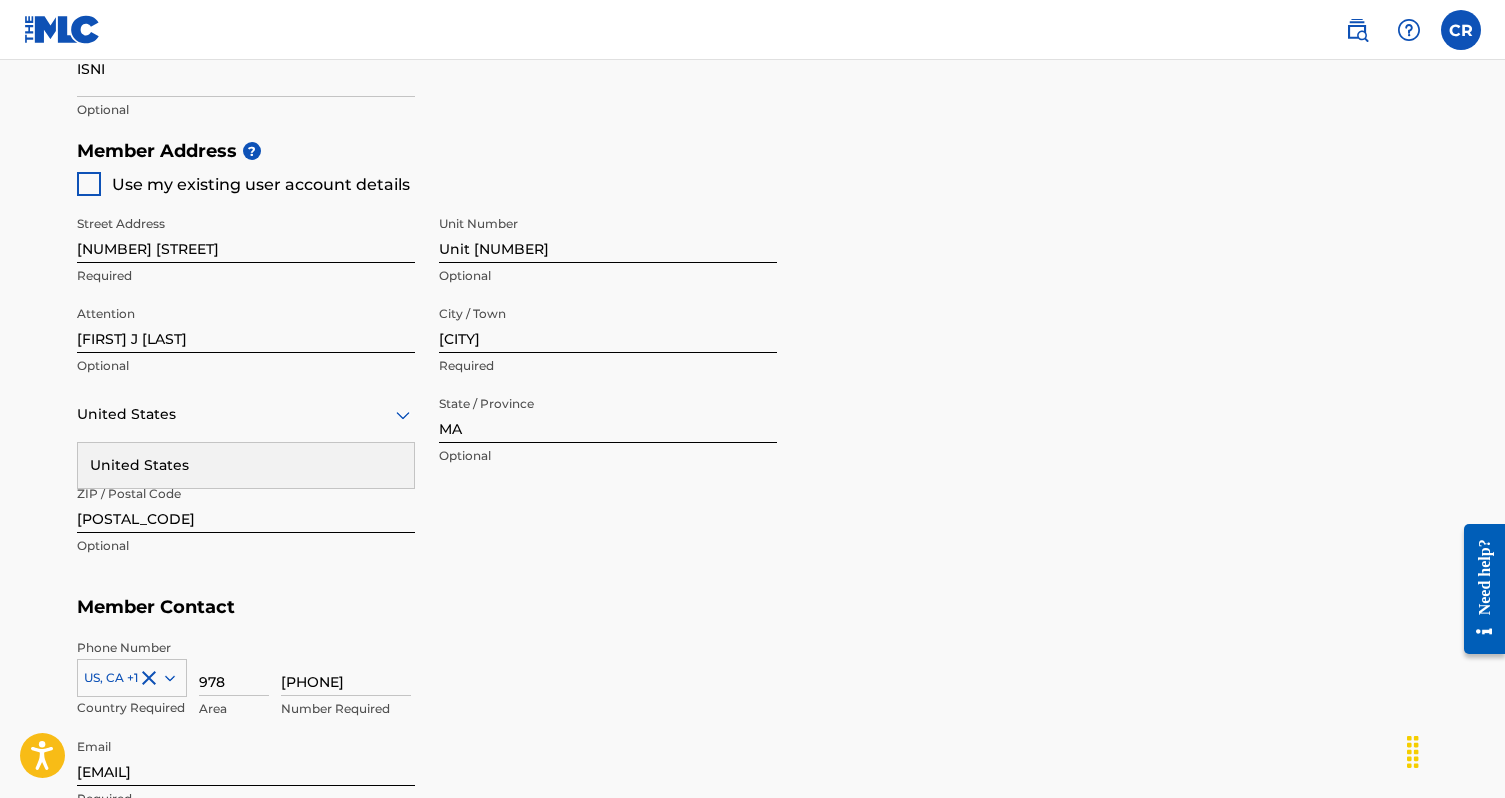 scroll, scrollTop: 803, scrollLeft: 0, axis: vertical 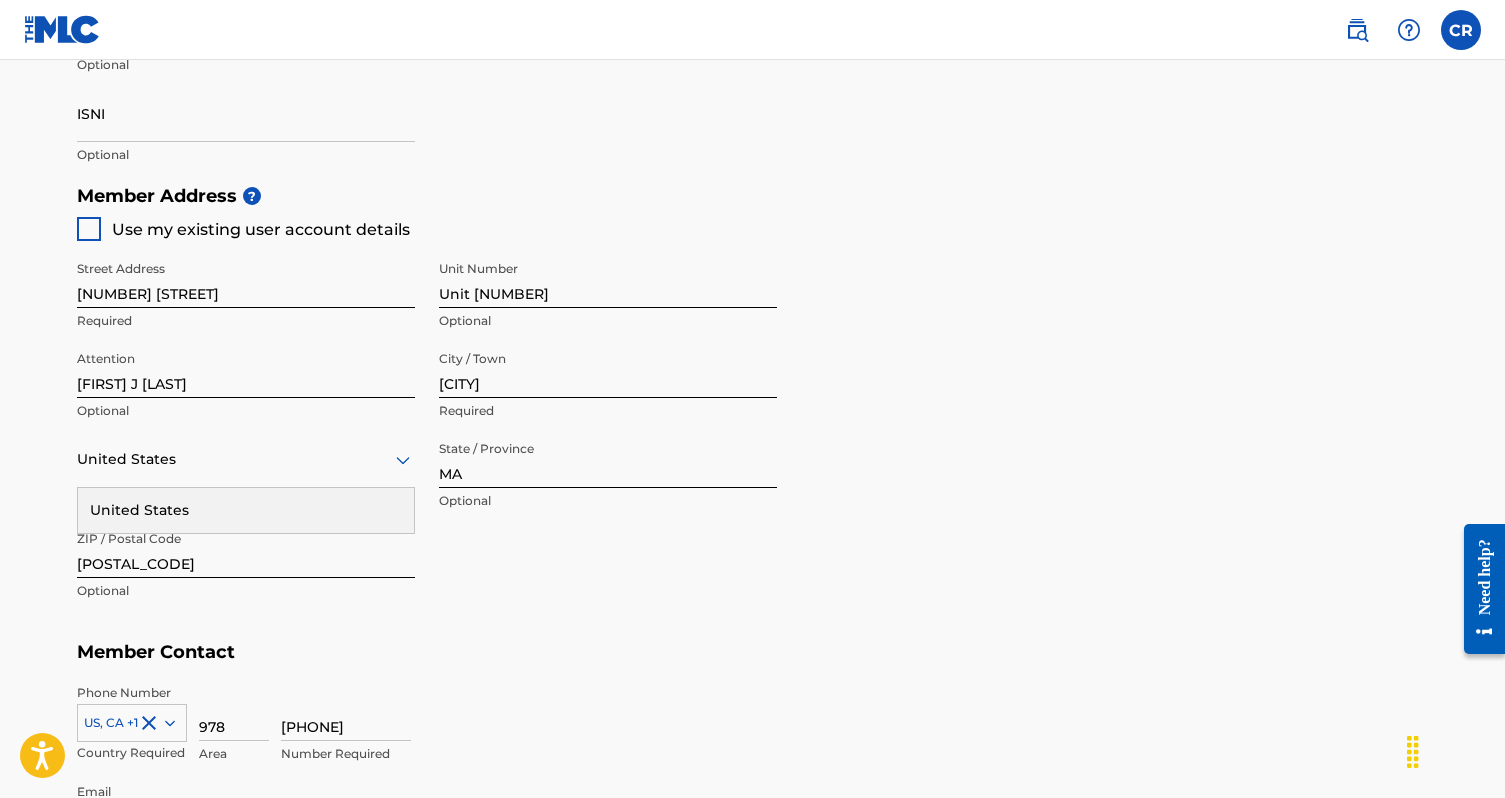 click on "[FIRST] J [LAST]" at bounding box center [246, 369] 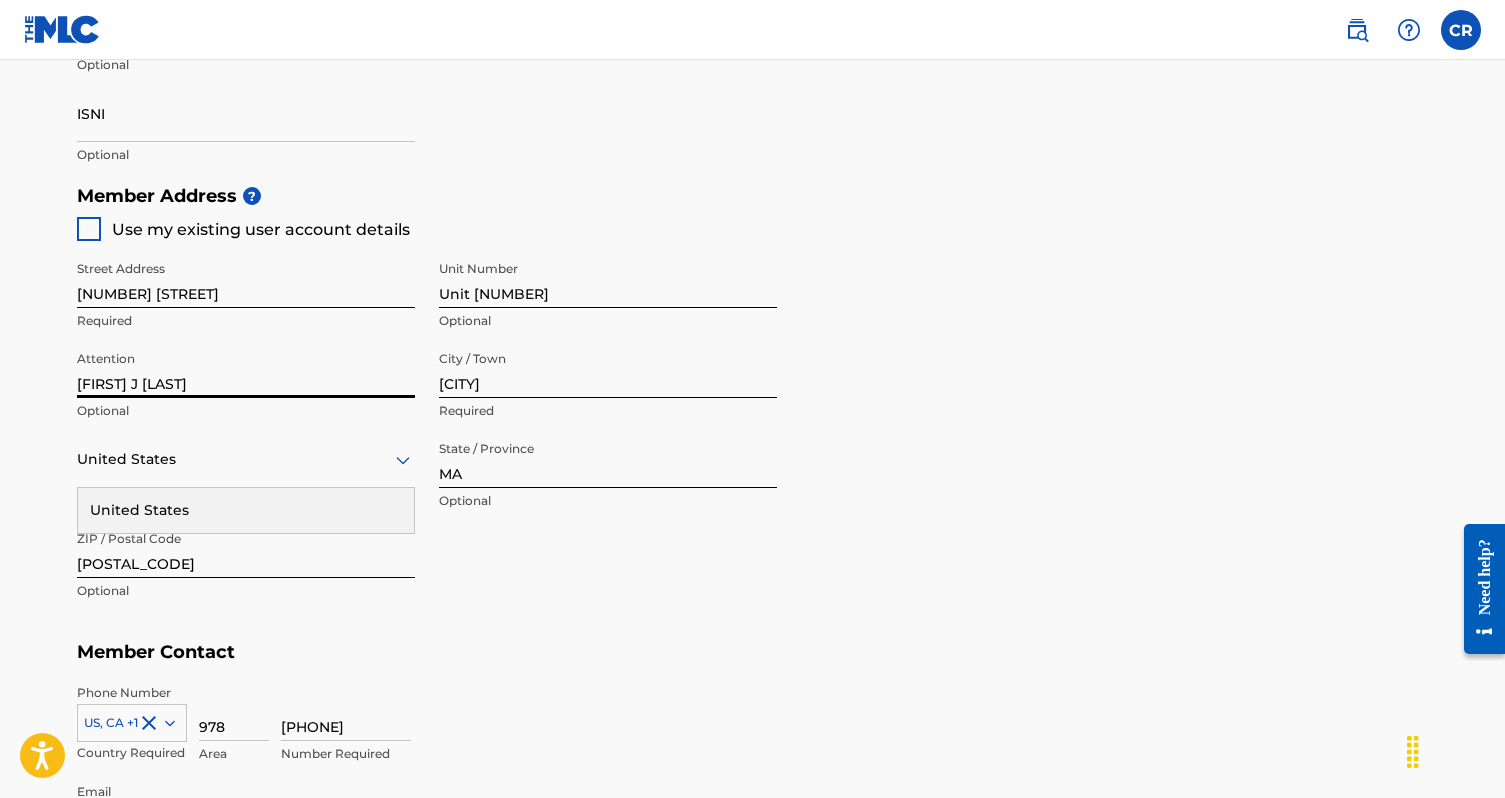 click on "[FIRST] J [LAST]" at bounding box center [246, 369] 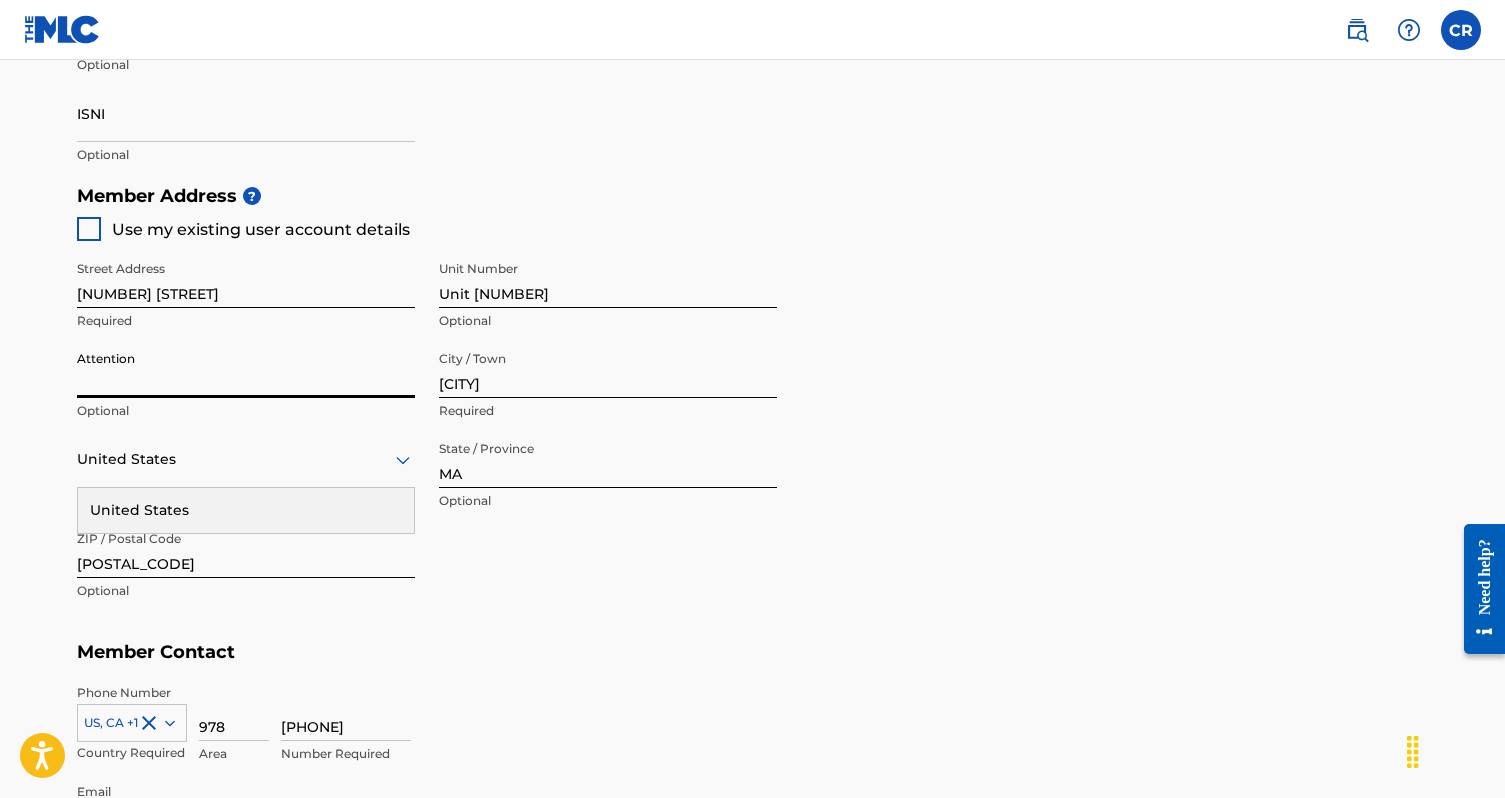 type 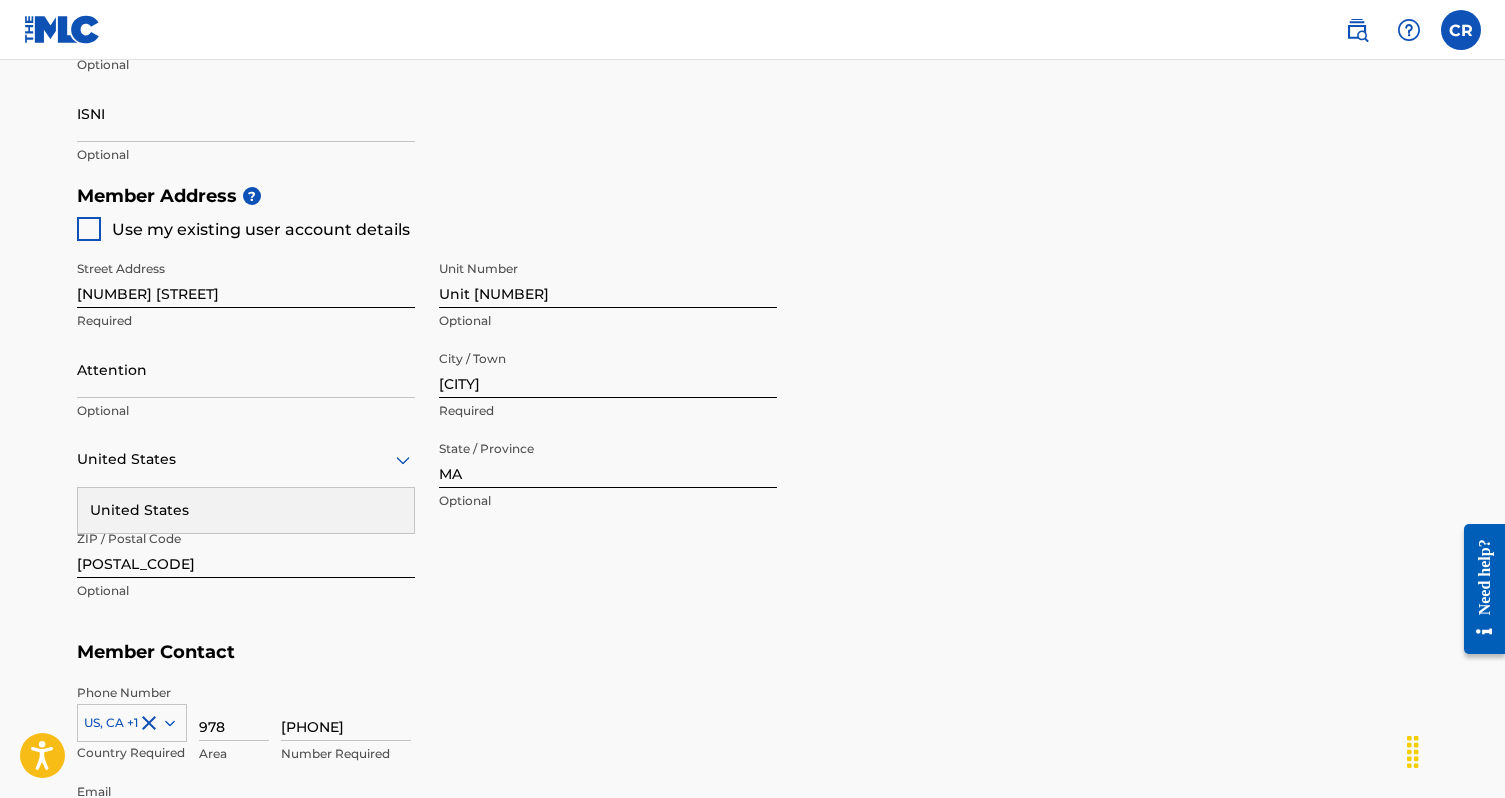 click on "Member Address ?" at bounding box center (753, 196) 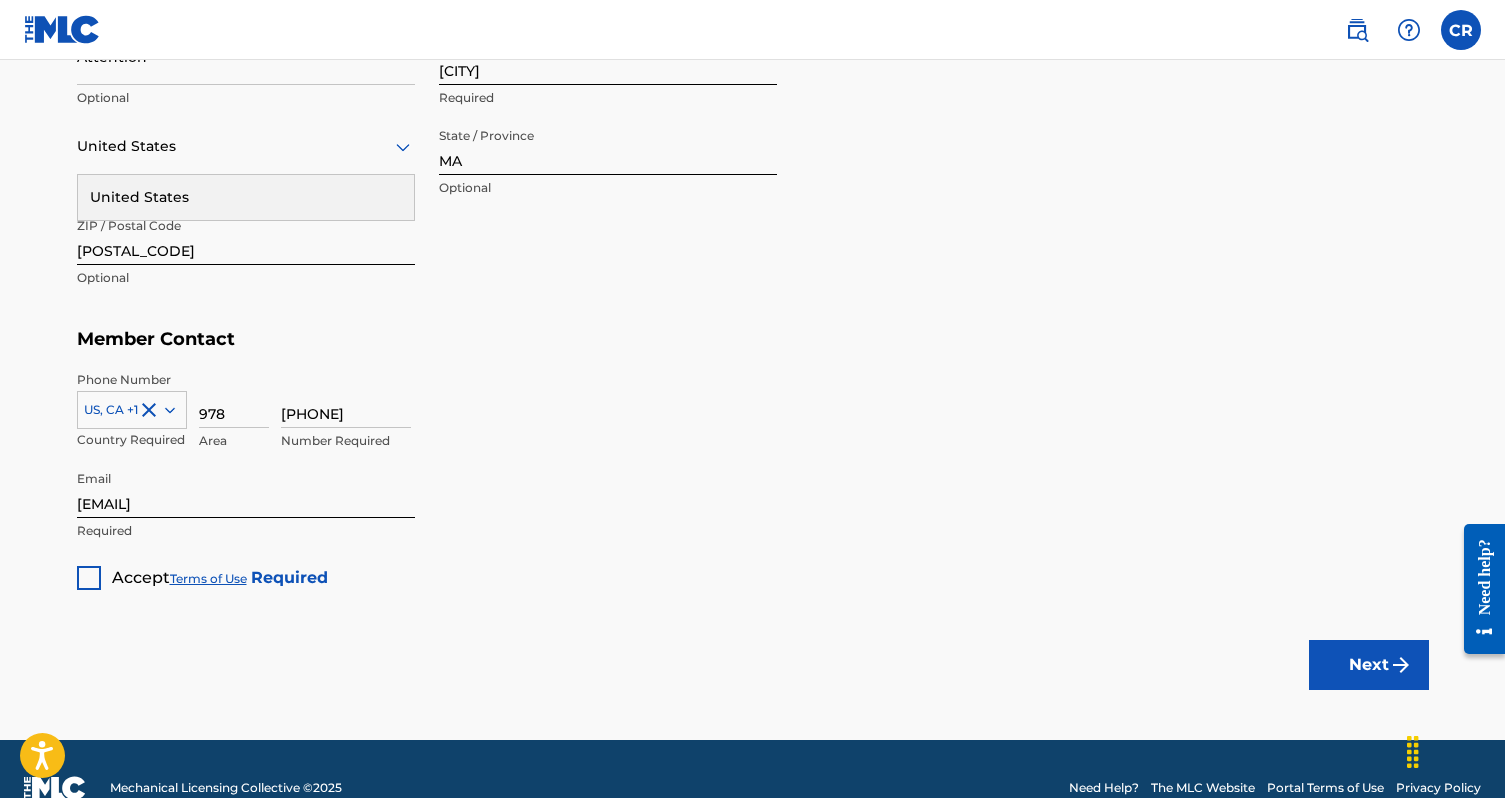 scroll, scrollTop: 1119, scrollLeft: 0, axis: vertical 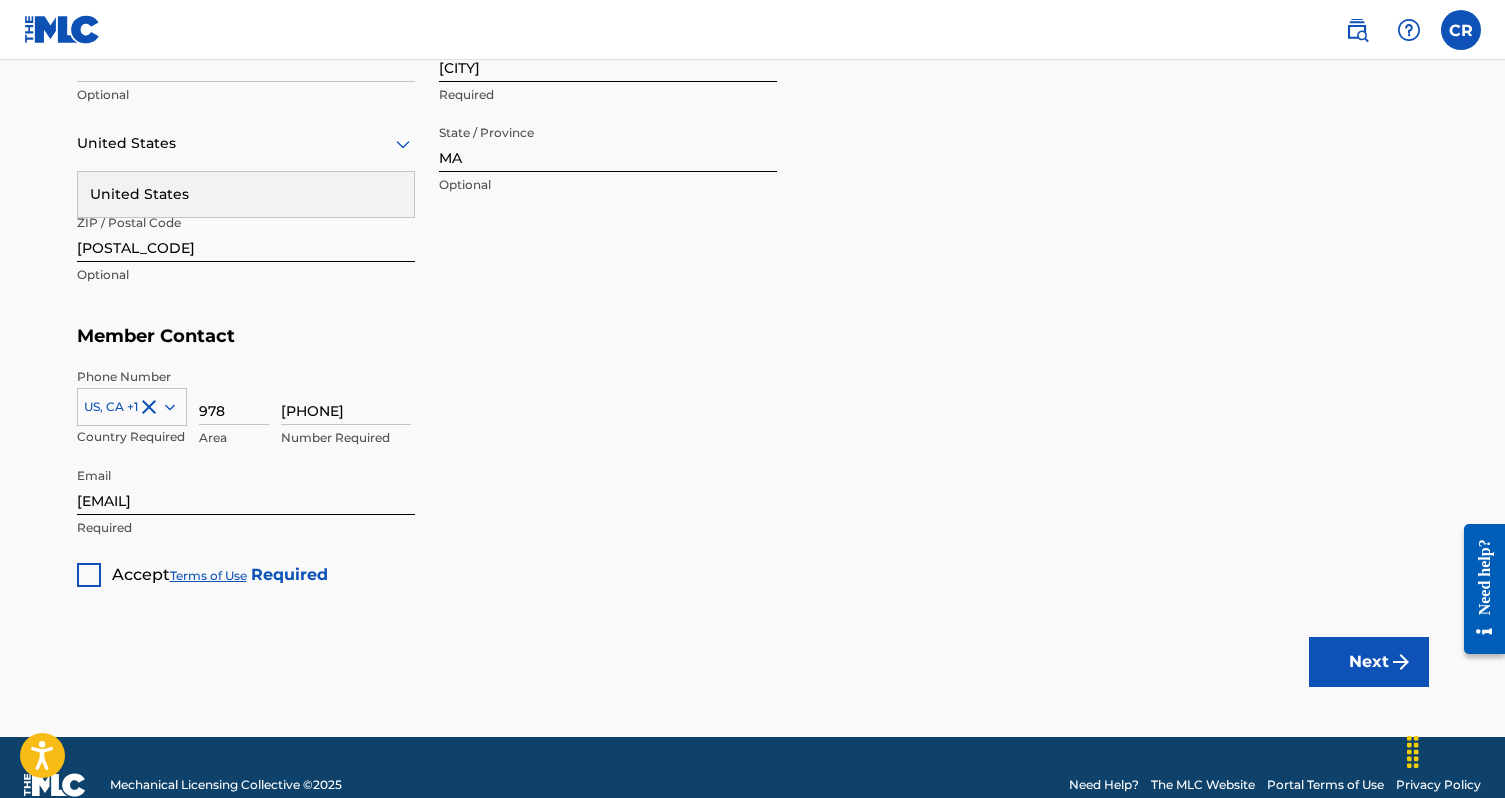 click at bounding box center (89, 575) 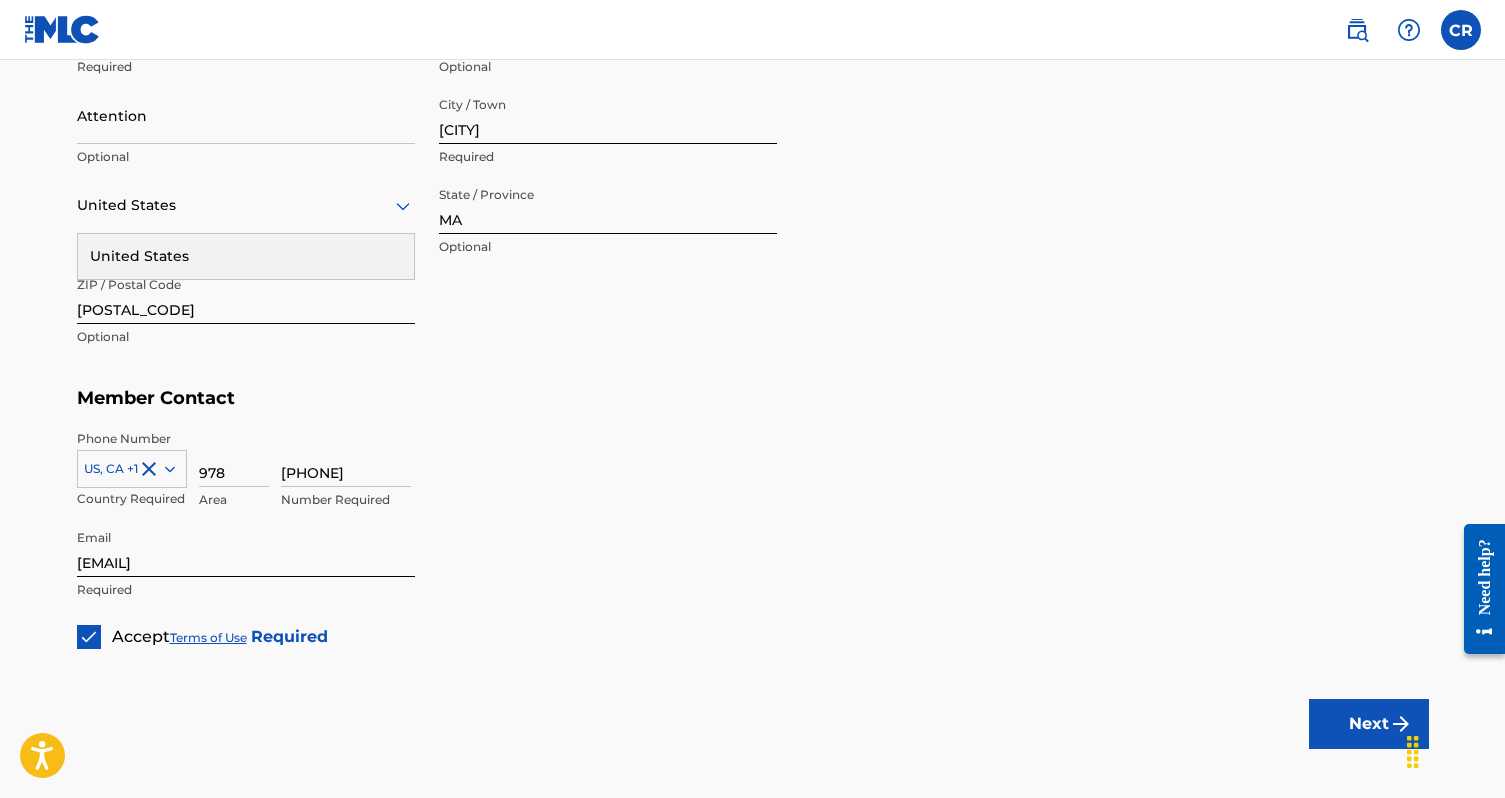 scroll, scrollTop: 1033, scrollLeft: 0, axis: vertical 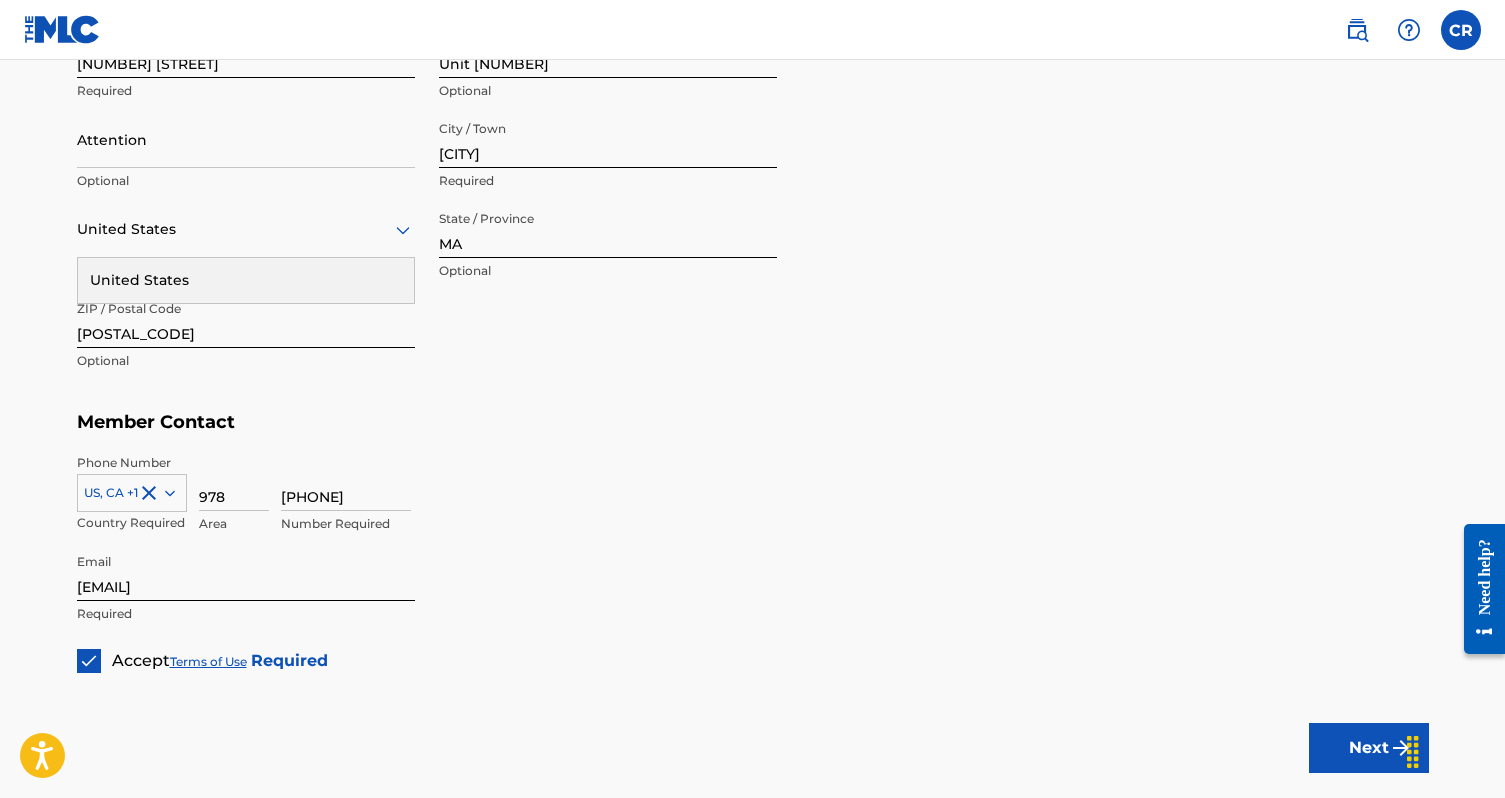 click on "Next" at bounding box center (1369, 748) 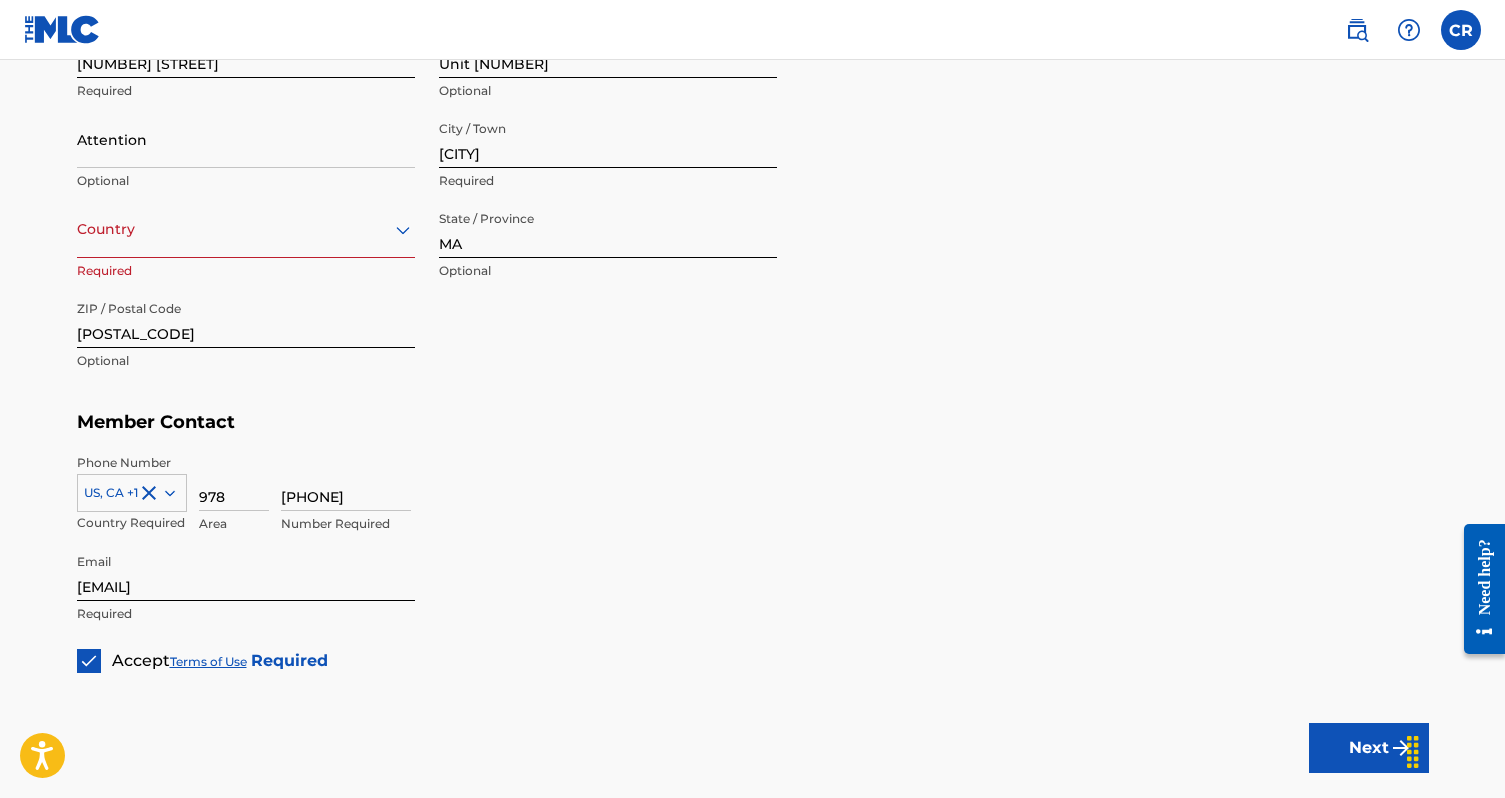 click on "Country" at bounding box center (246, 229) 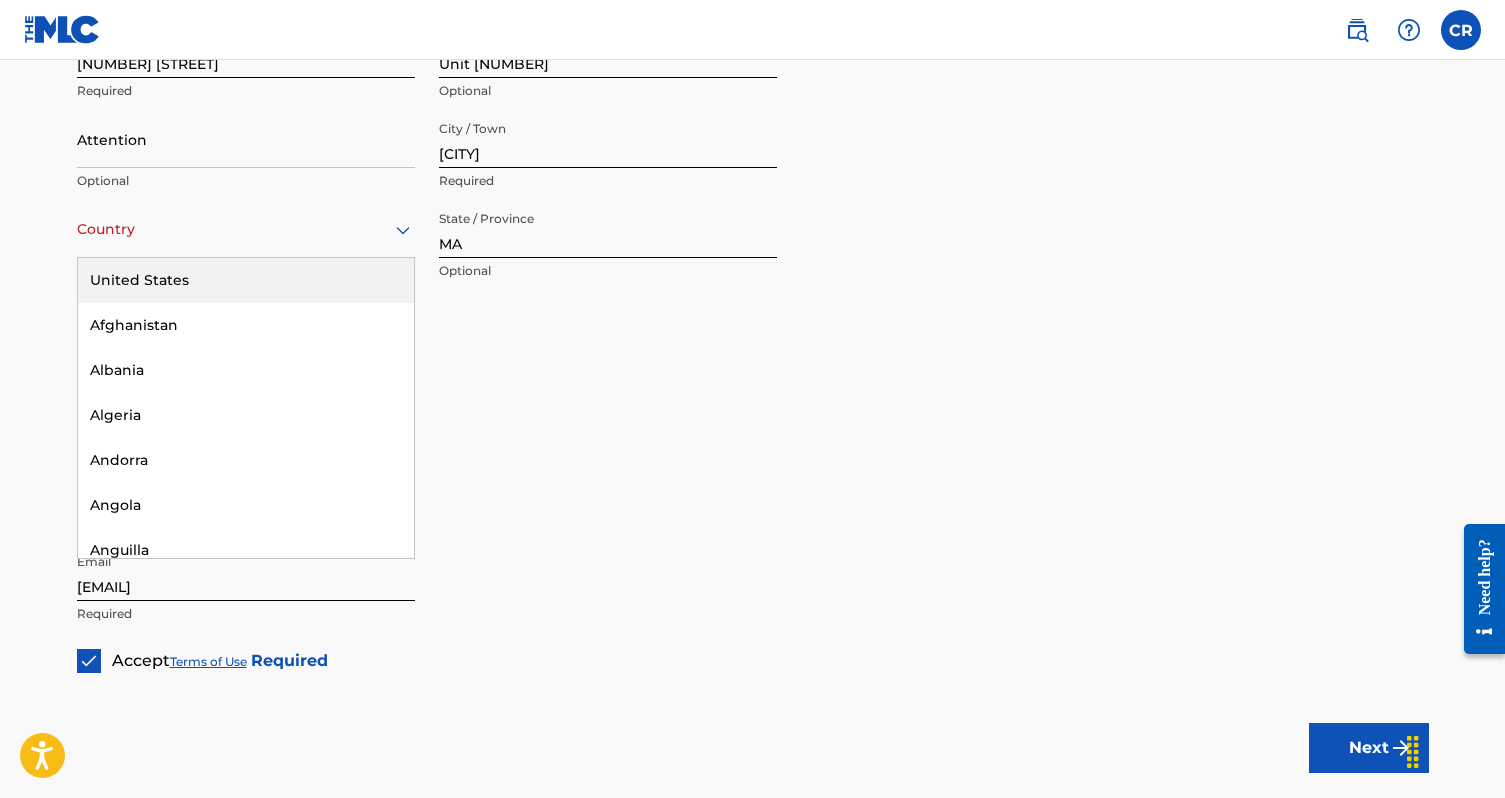click on "United States" at bounding box center [246, 280] 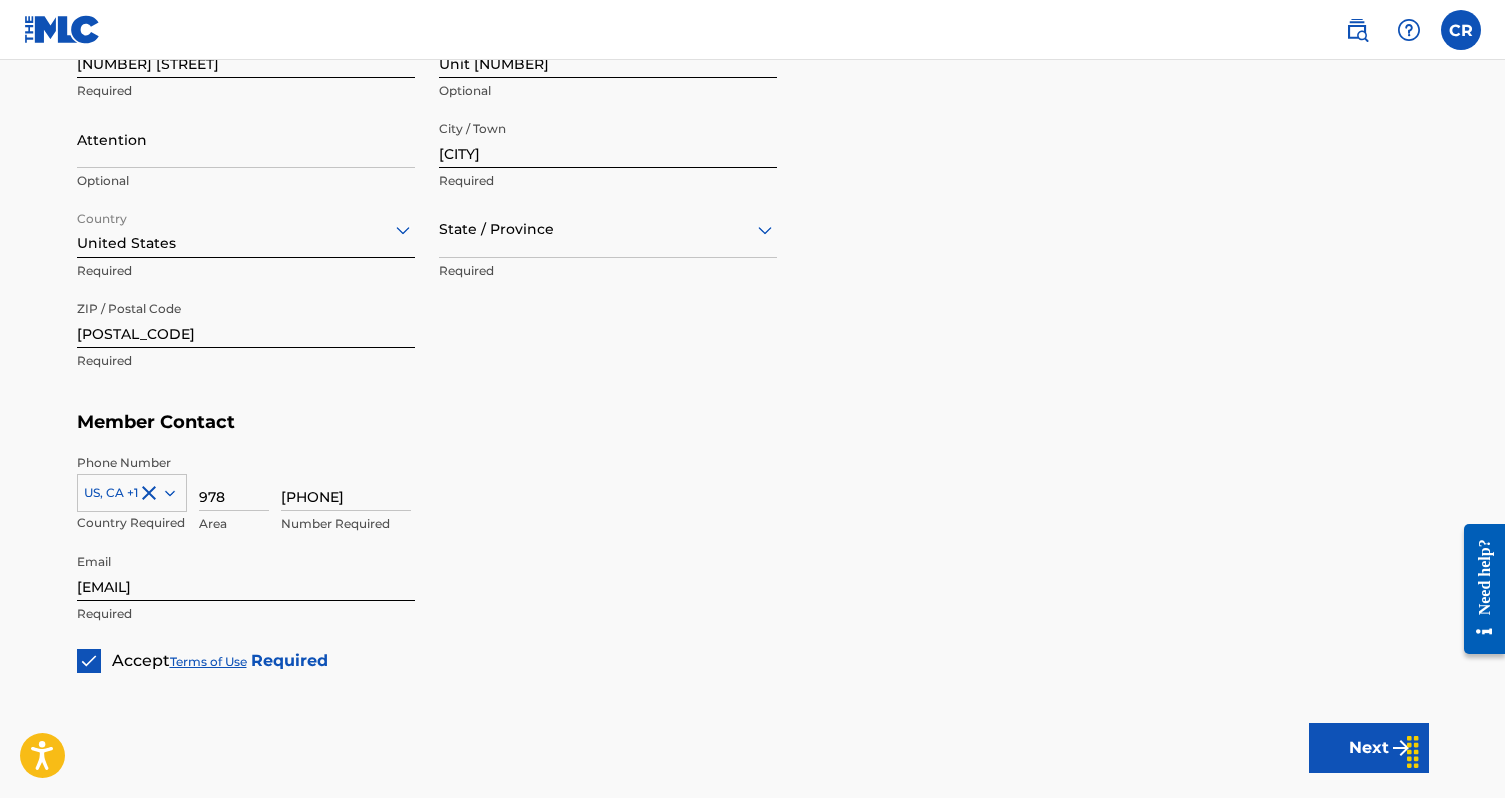 click on "State / Province" at bounding box center [608, 229] 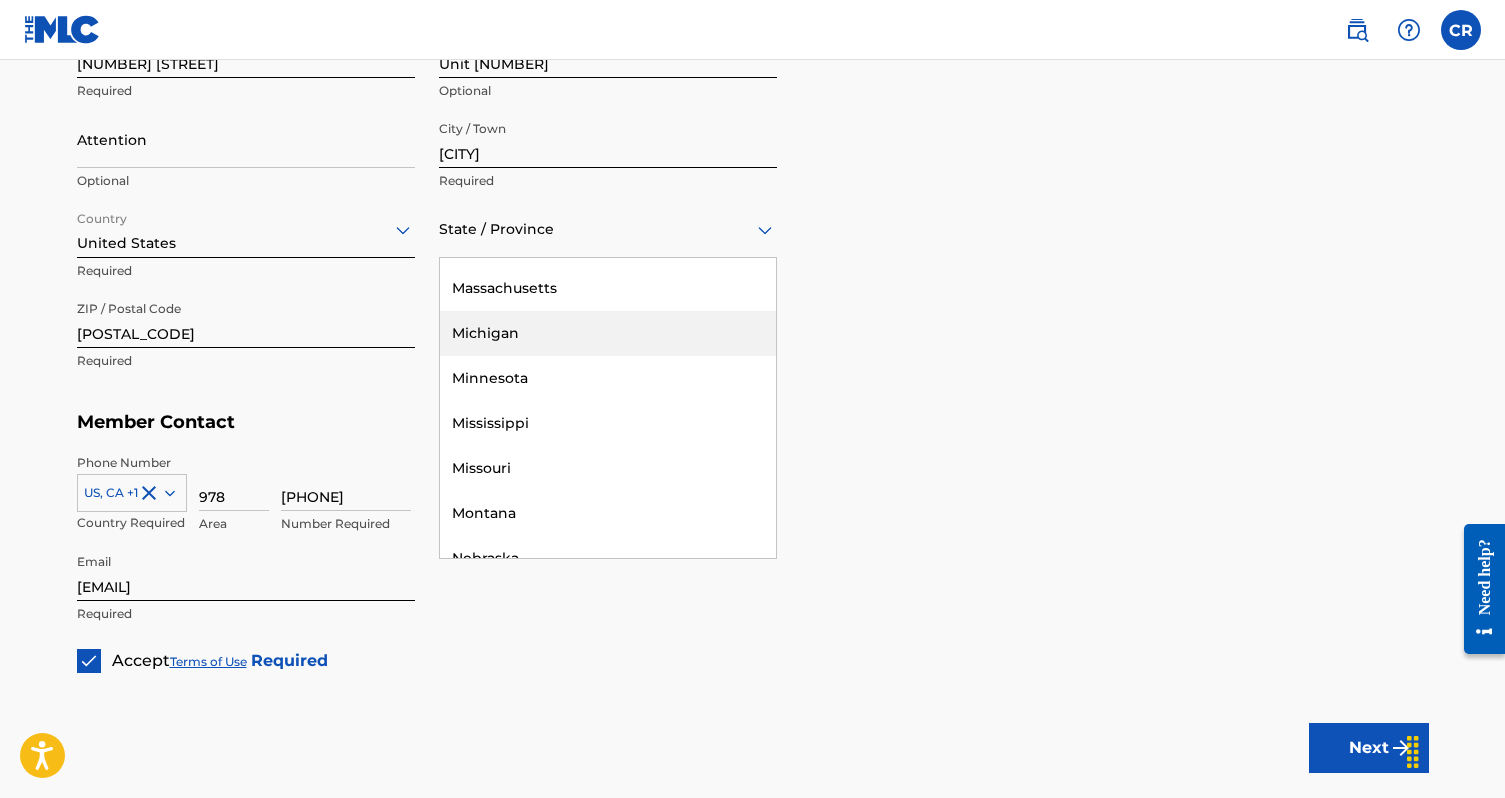 scroll, scrollTop: 984, scrollLeft: 0, axis: vertical 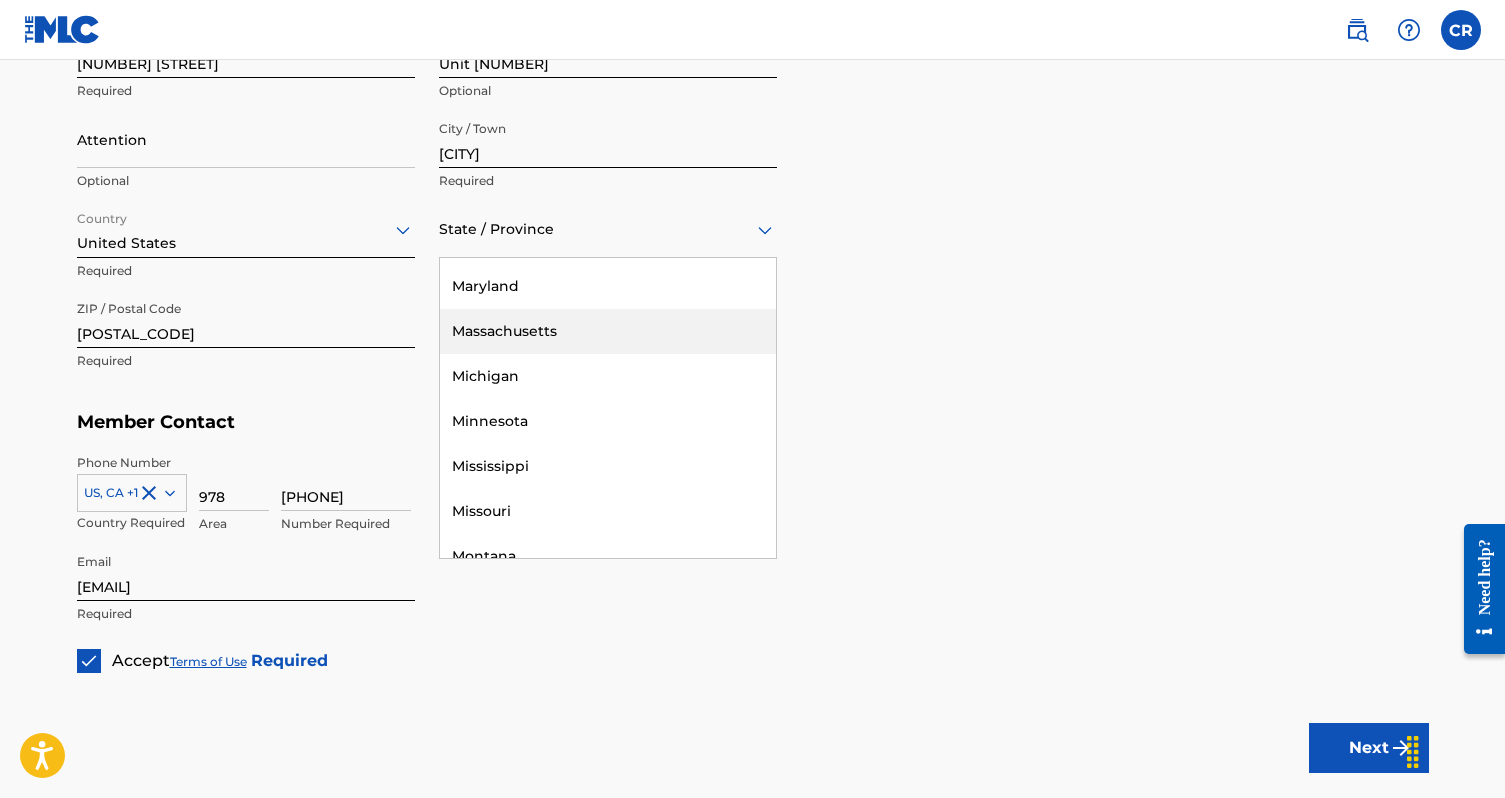 click on "Massachusetts" at bounding box center (608, 331) 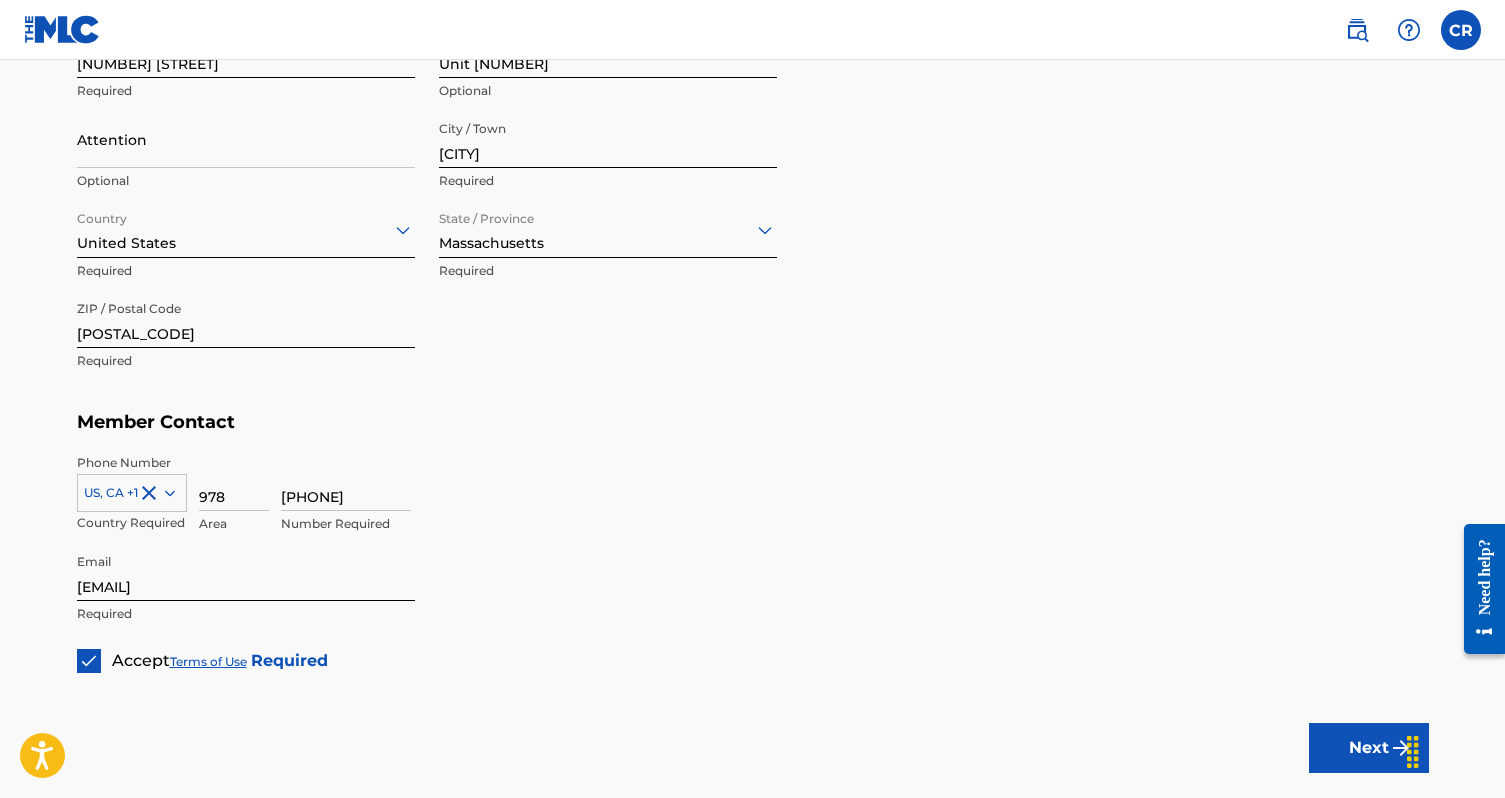 click on "Street Address [NUMBER] [STREET] Required Unit Number Unit [NUMBER] Optional Attention Optional City / Town [CITY] Required State / Province [STATE] Required ZIP / Postal Code [POSTAL_CODE] Required" at bounding box center [427, 201] 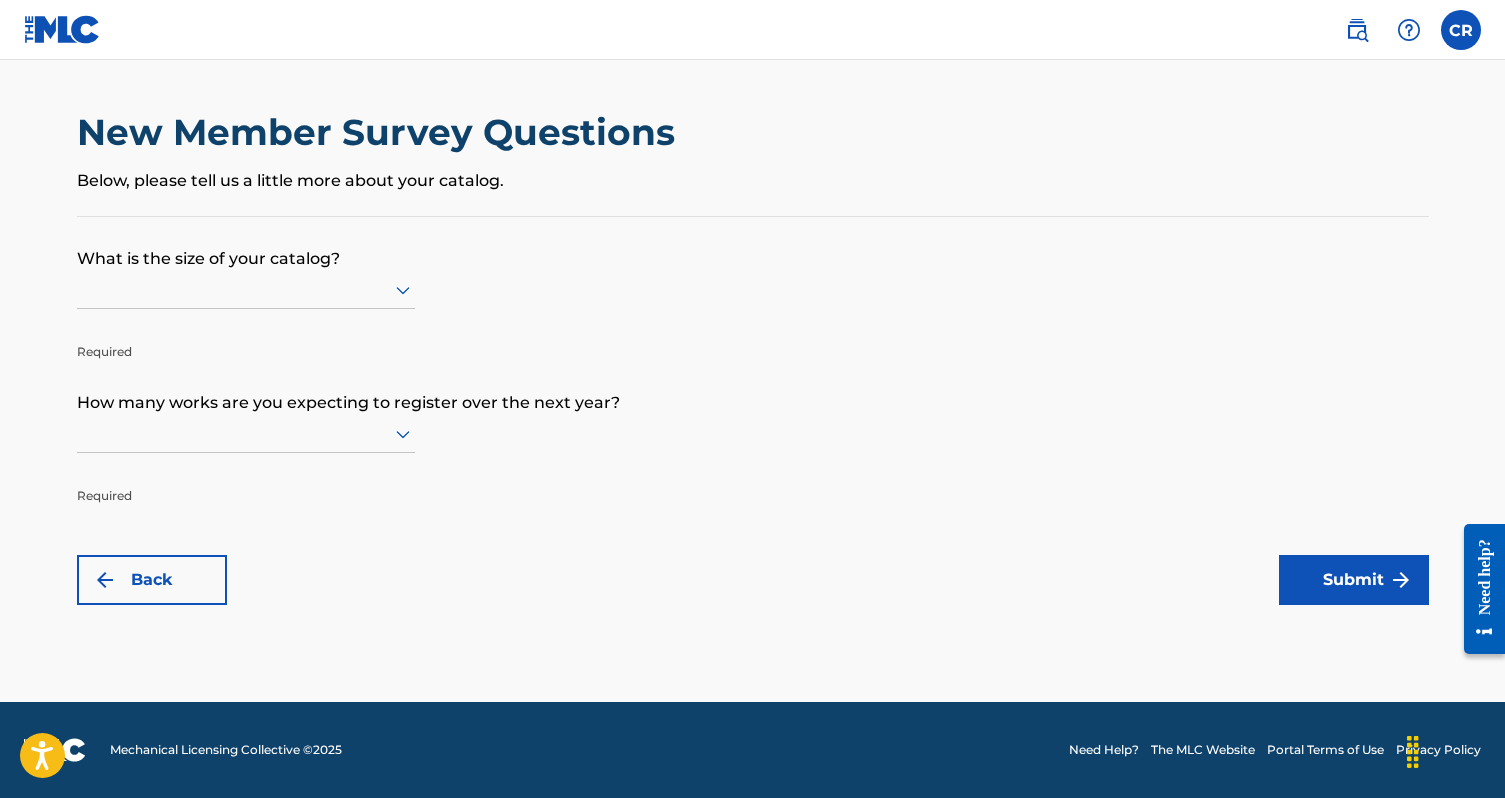 click 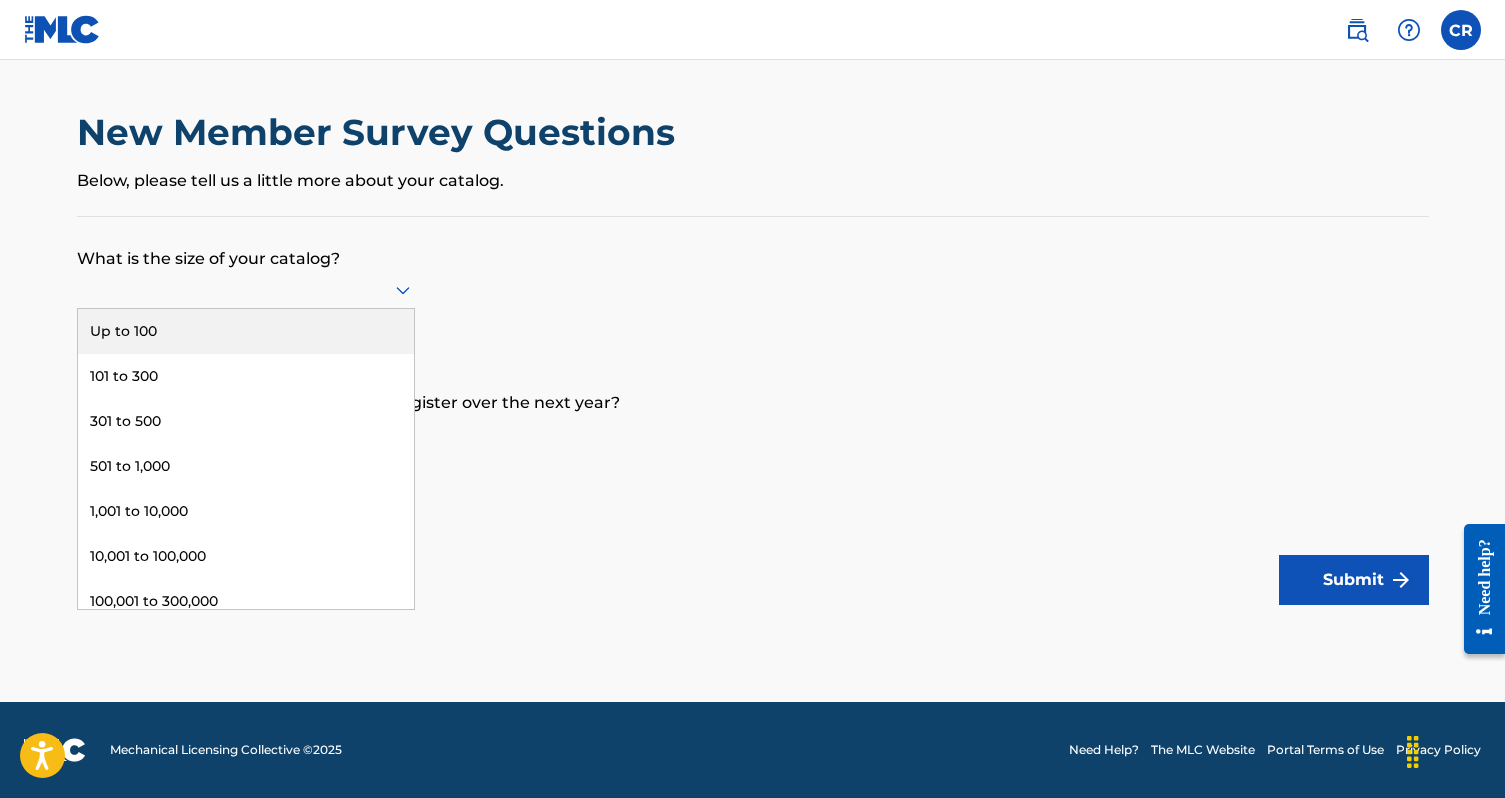 click on "Up to 100" at bounding box center [246, 331] 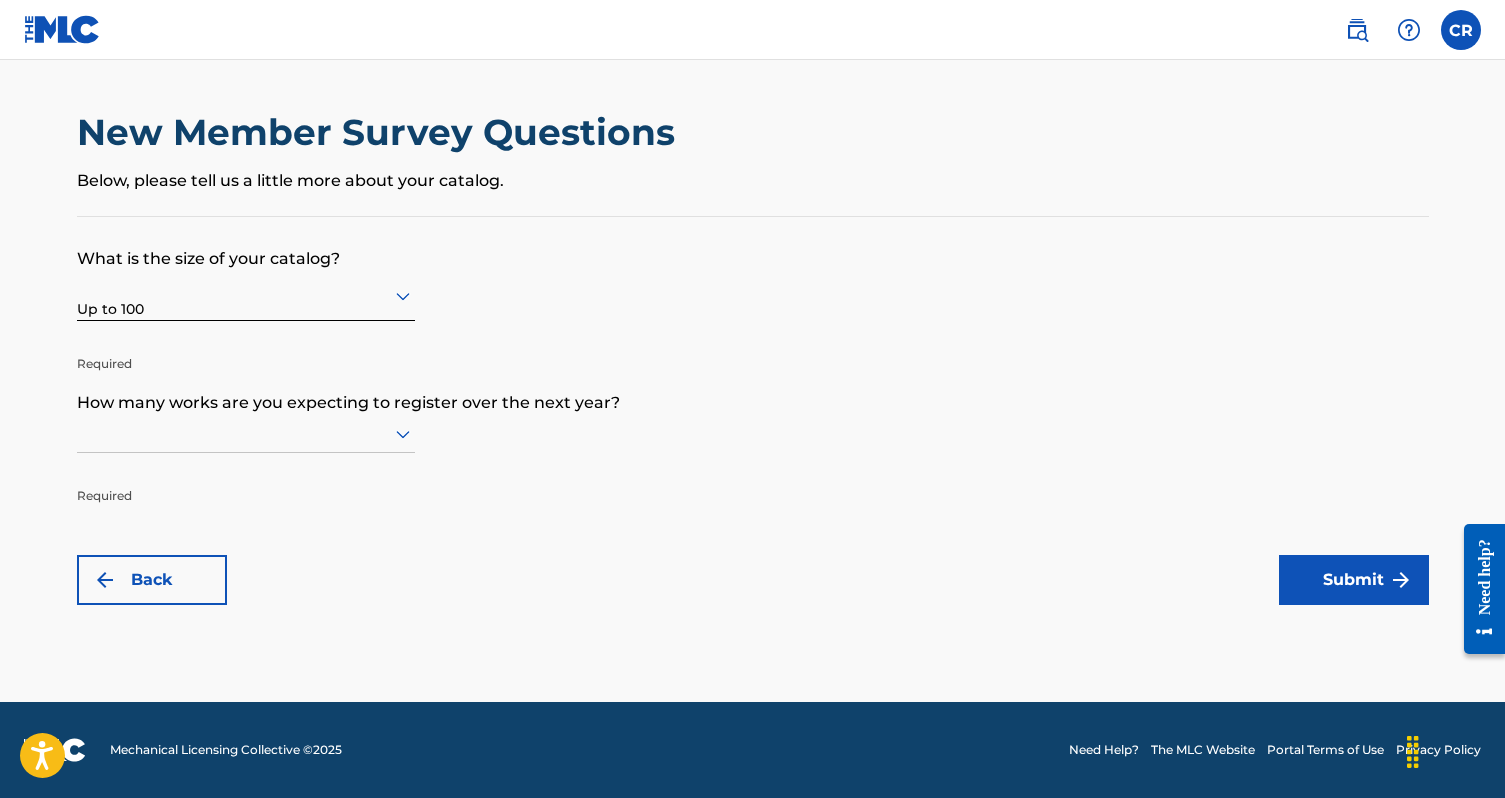 click on "How many works are you expecting to register over the next year?" at bounding box center (753, 388) 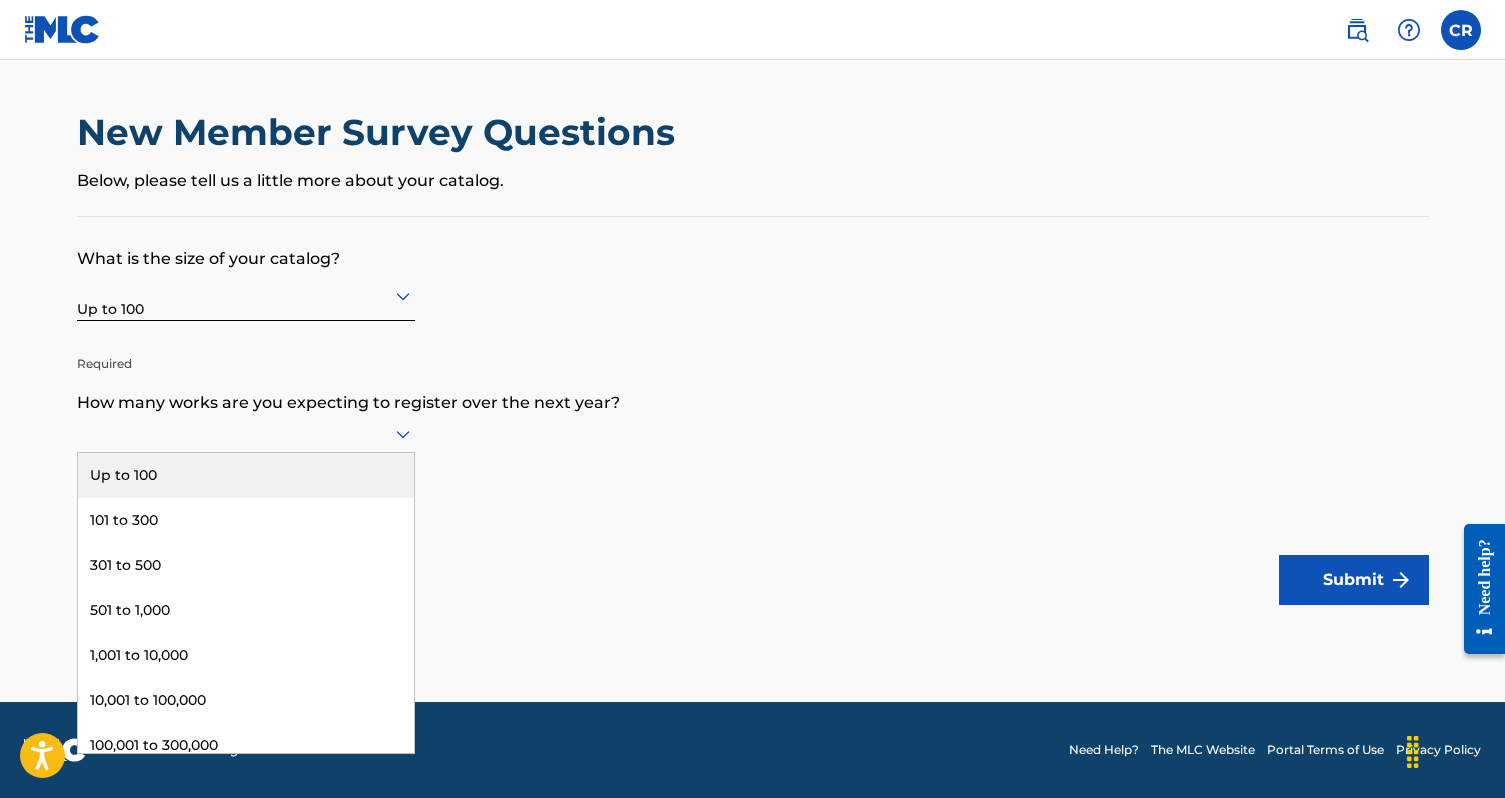 click at bounding box center (246, 433) 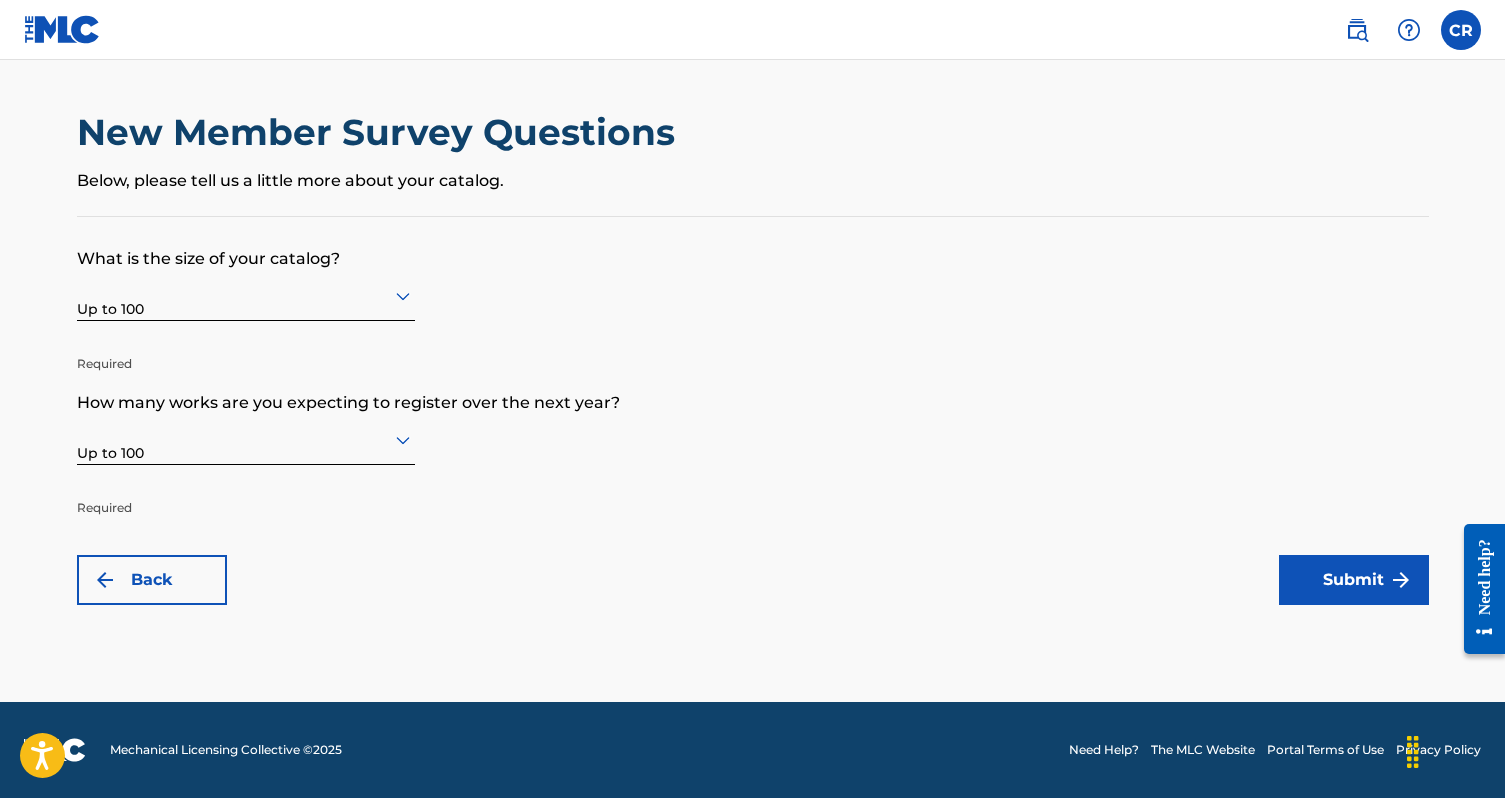 click on "Submit" at bounding box center [1354, 580] 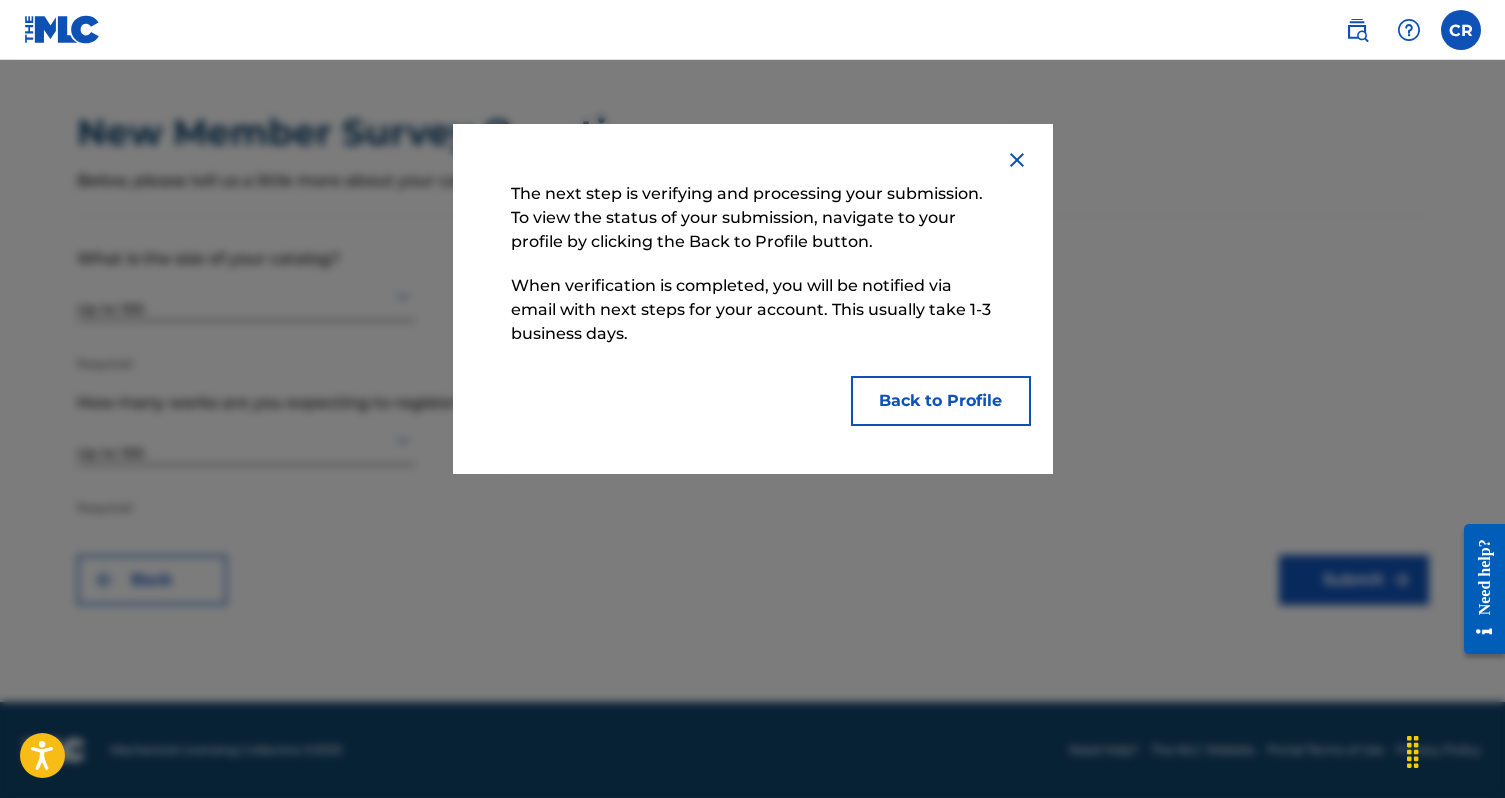 click on "Back to Profile" at bounding box center (941, 401) 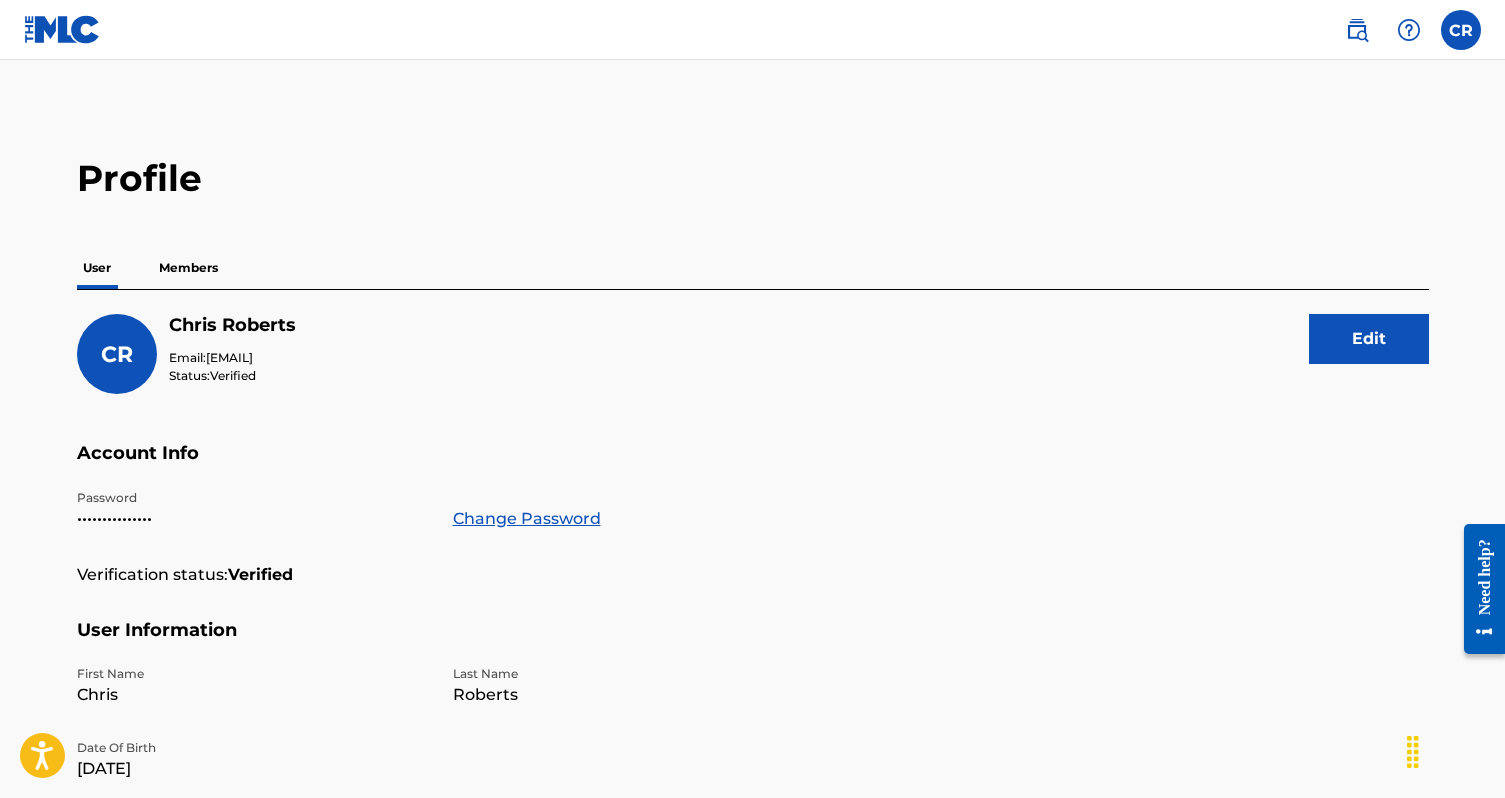 click on "Members" at bounding box center (188, 268) 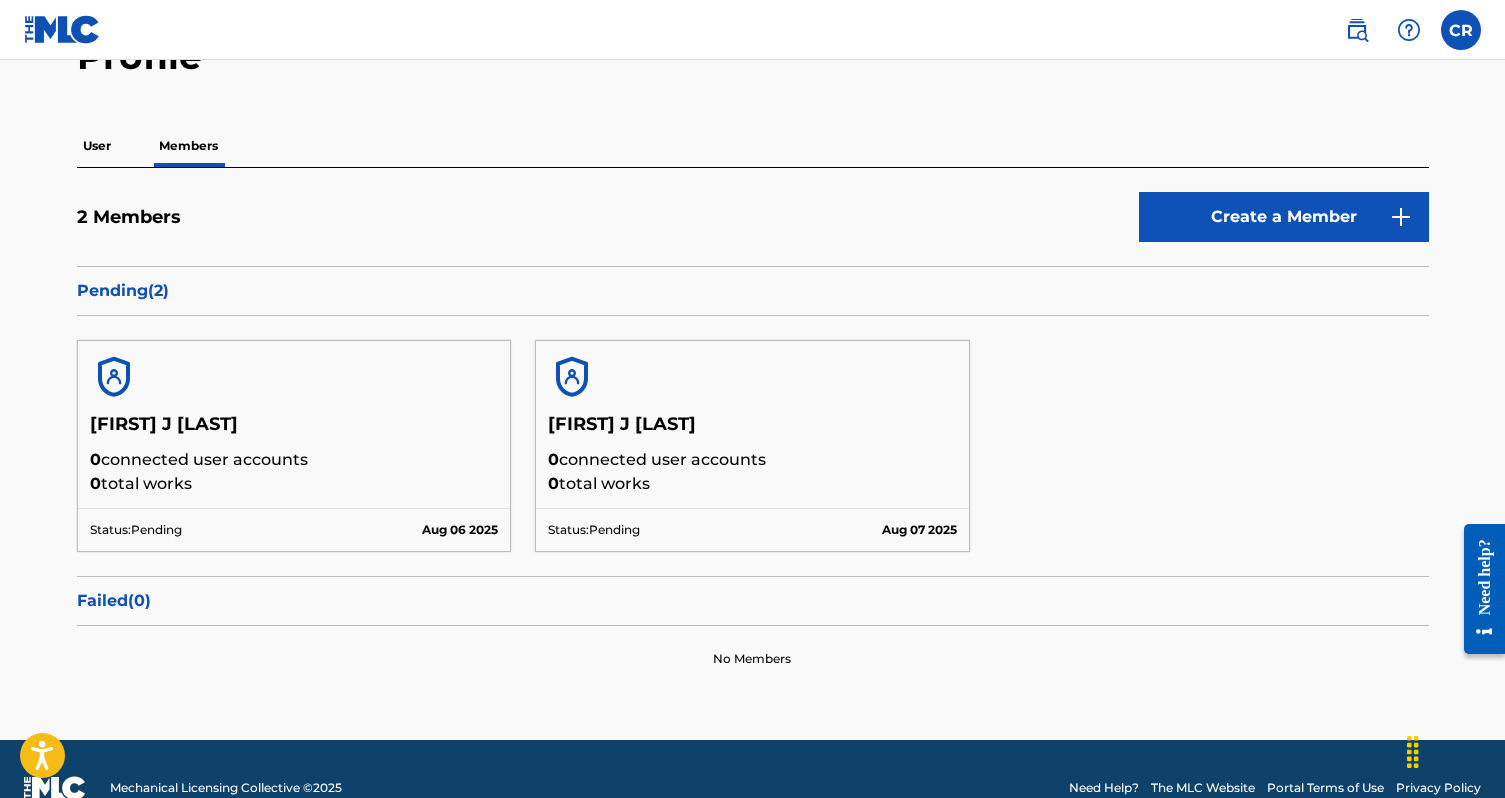 scroll, scrollTop: 159, scrollLeft: 0, axis: vertical 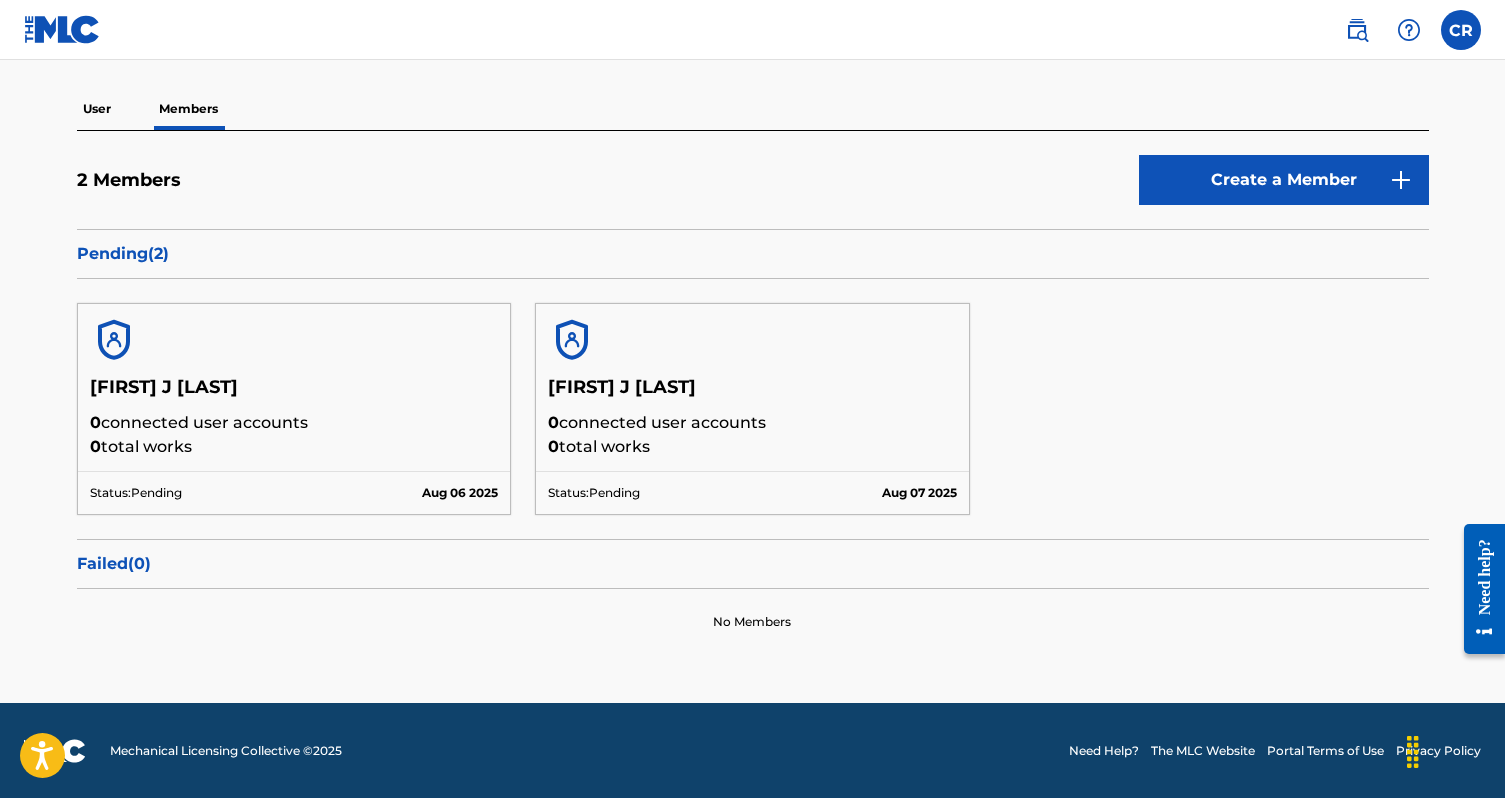 click at bounding box center (114, 340) 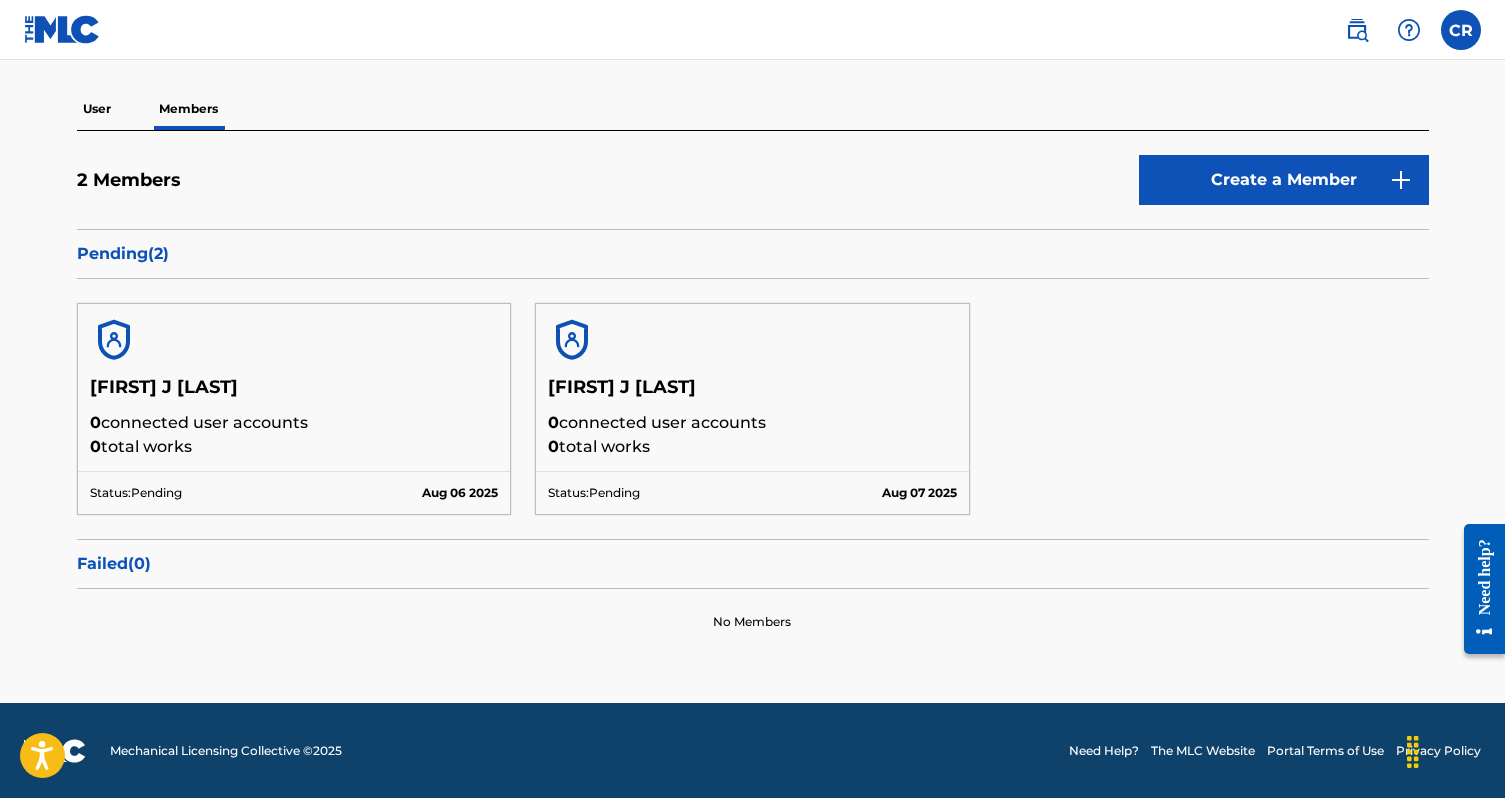 click on "Status:  Pending" at bounding box center [136, 493] 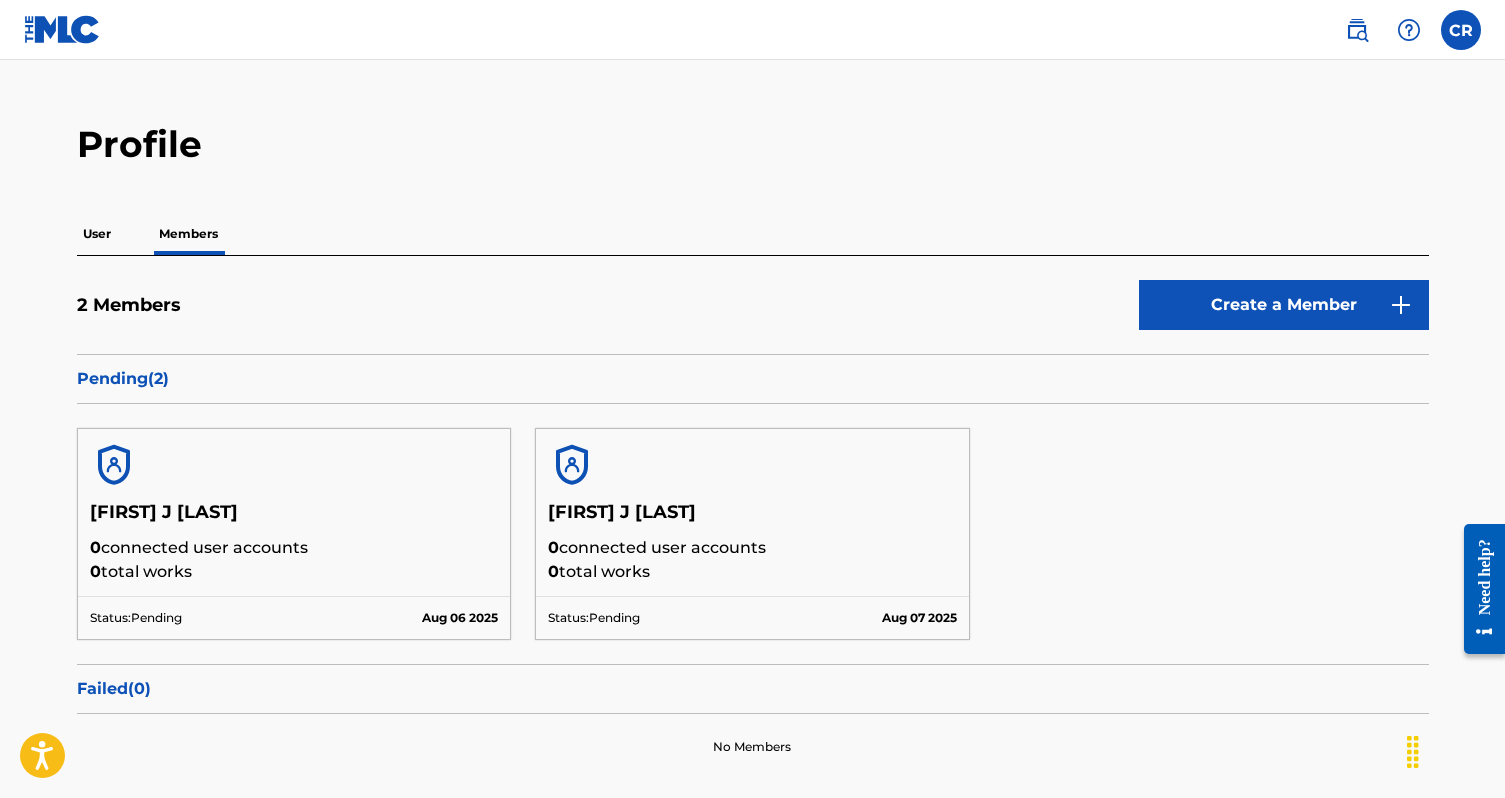 scroll, scrollTop: 0, scrollLeft: 0, axis: both 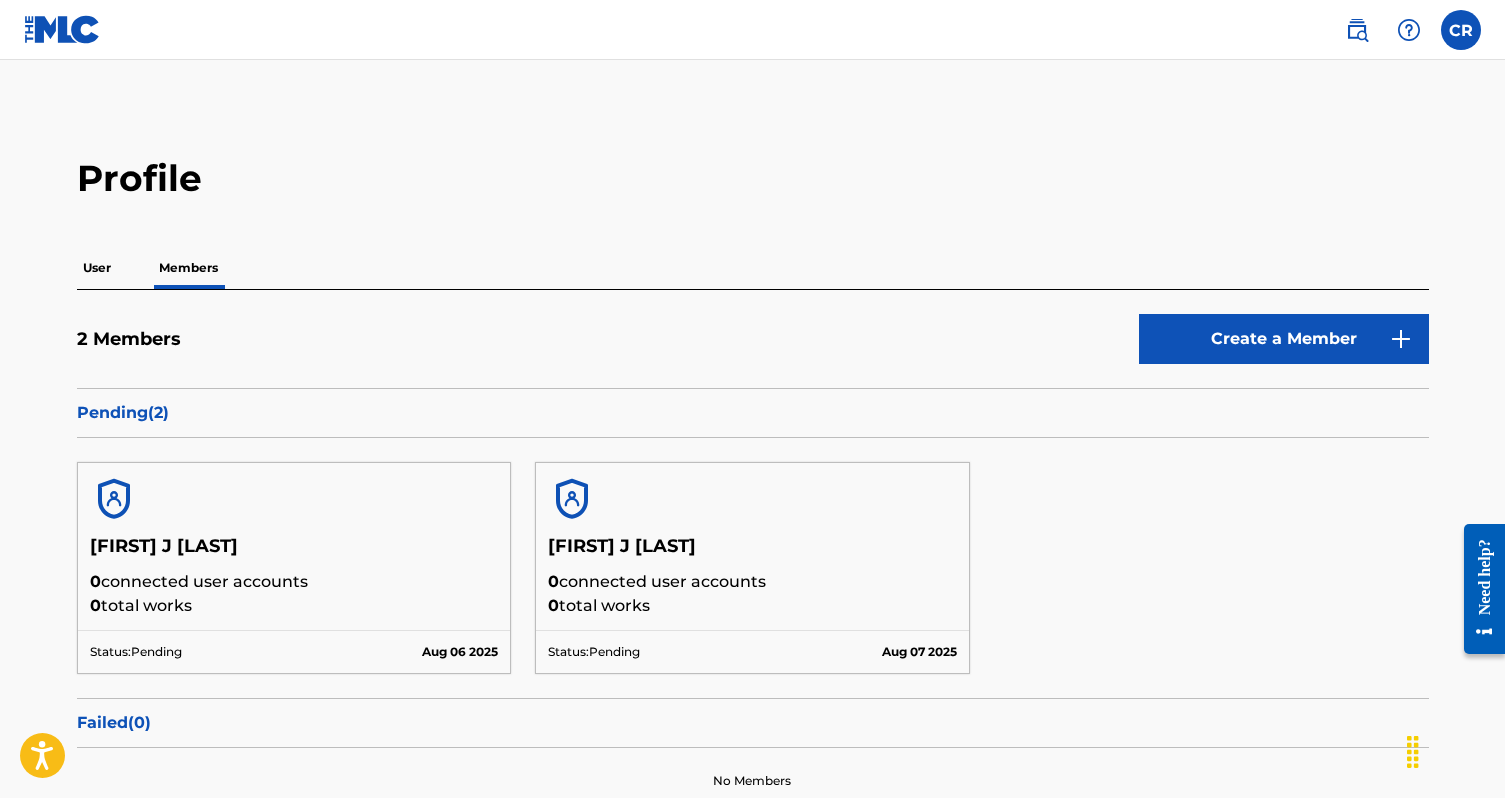 click on "User" at bounding box center (97, 268) 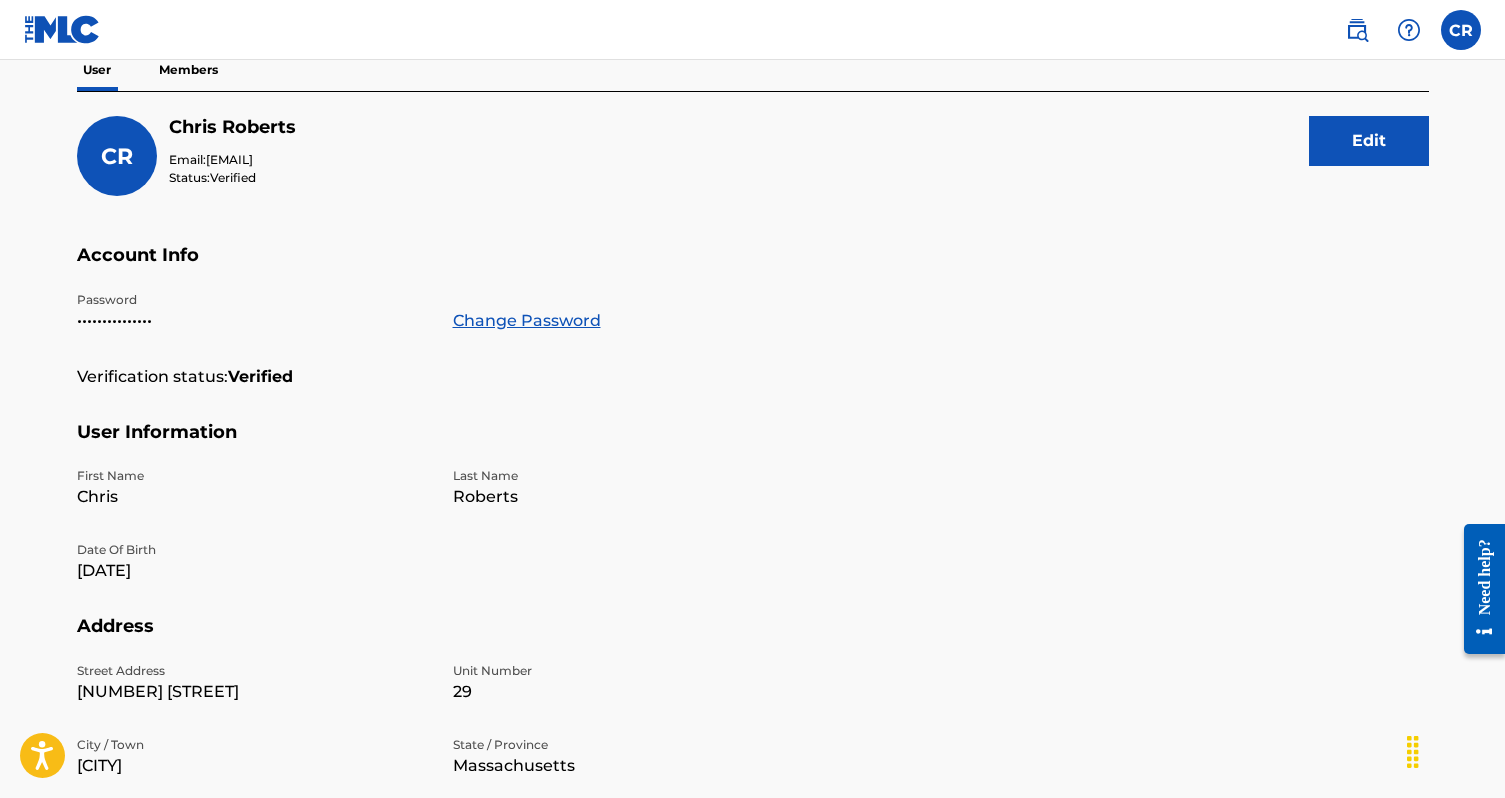 scroll, scrollTop: 0, scrollLeft: 0, axis: both 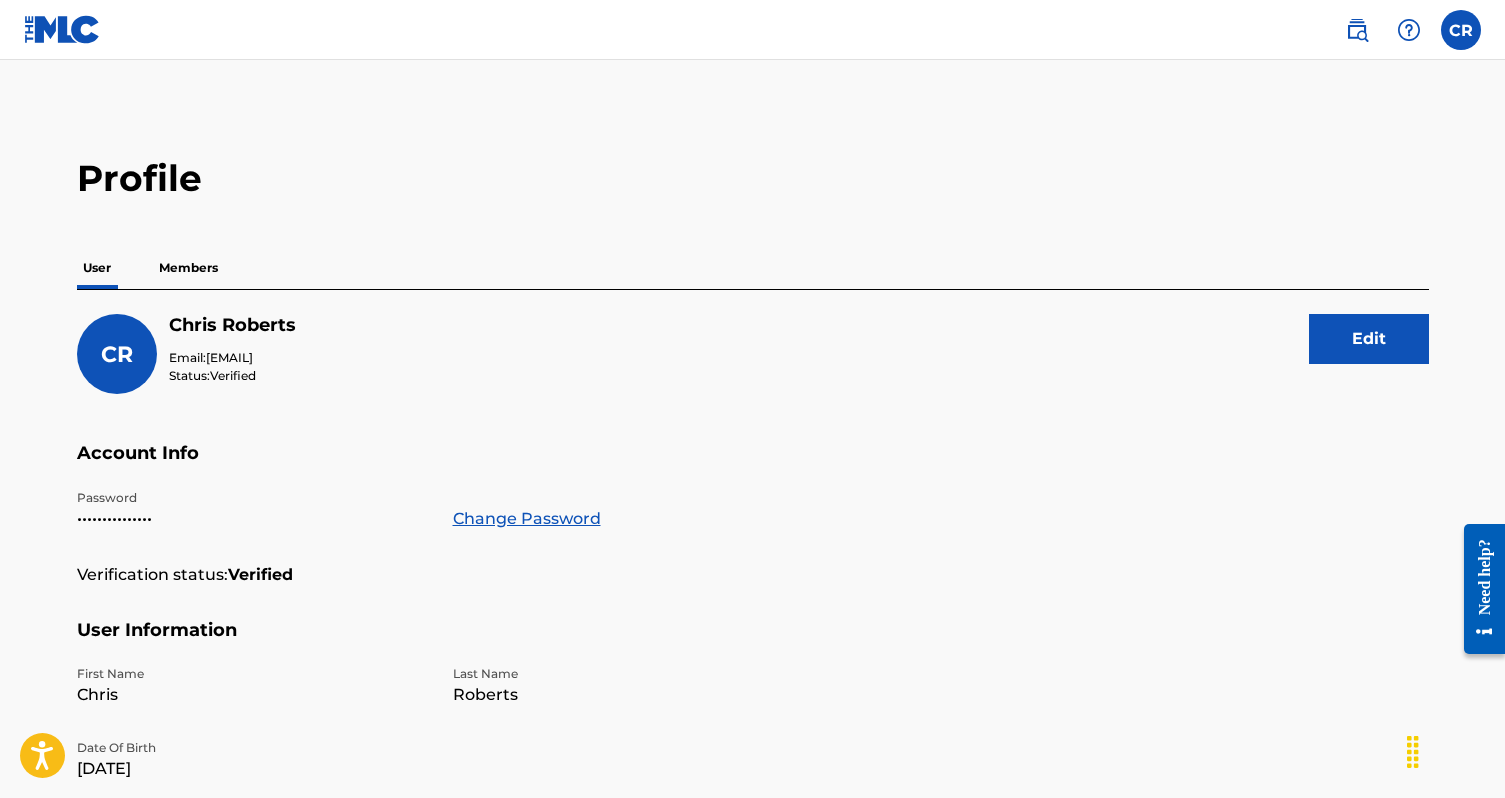 click on "Members" at bounding box center (188, 268) 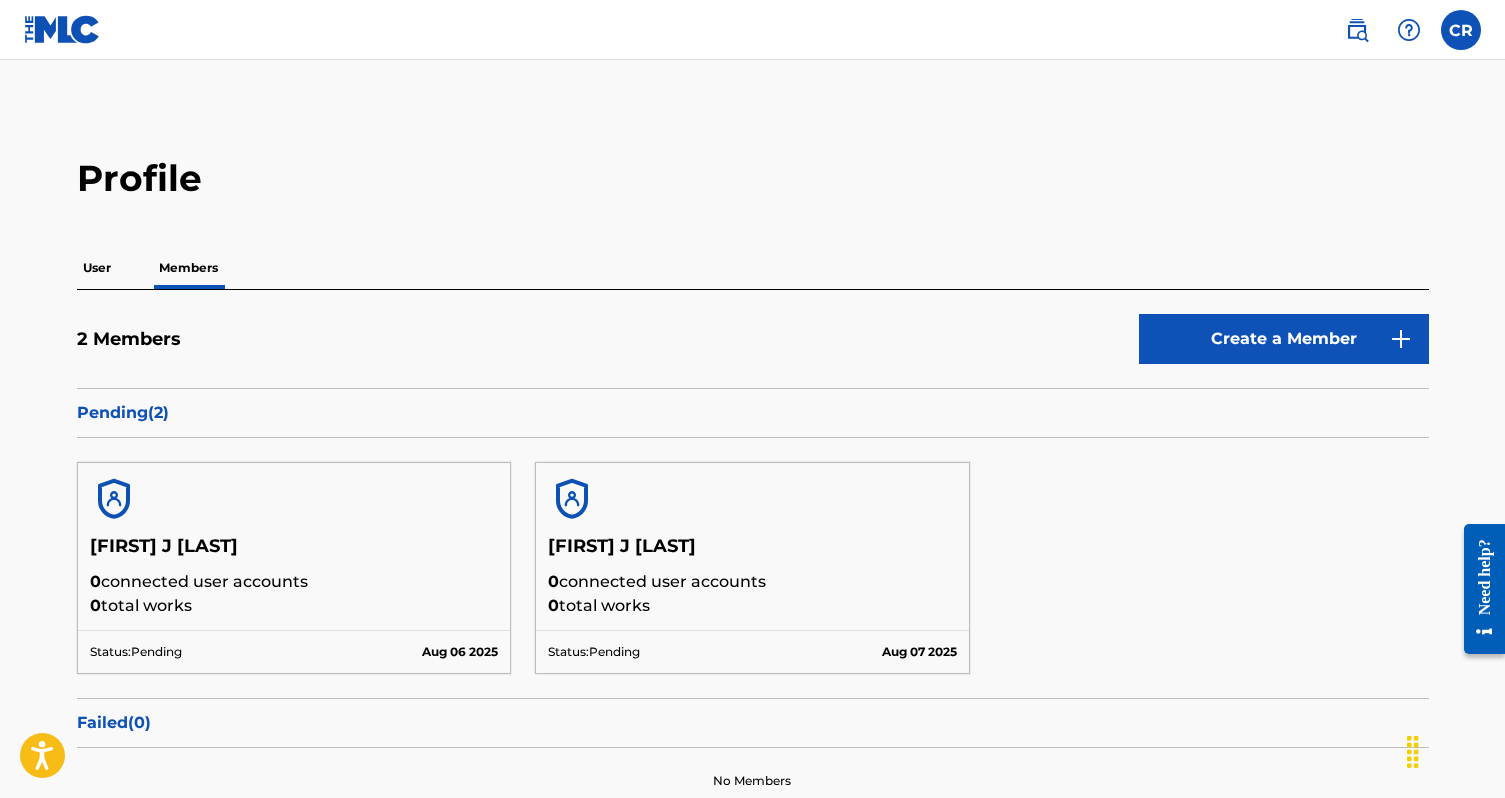 click at bounding box center [572, 499] 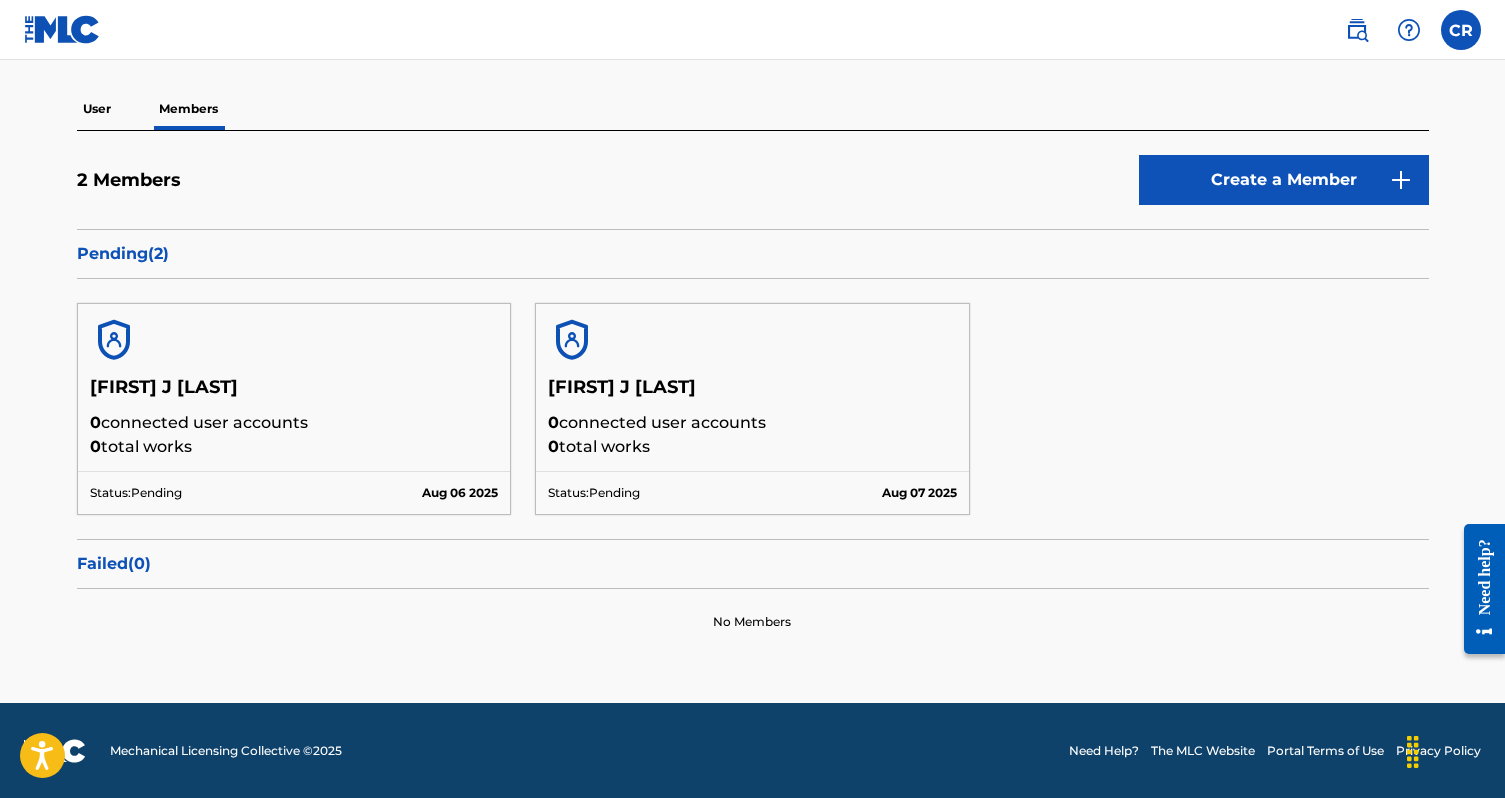 scroll, scrollTop: 0, scrollLeft: 0, axis: both 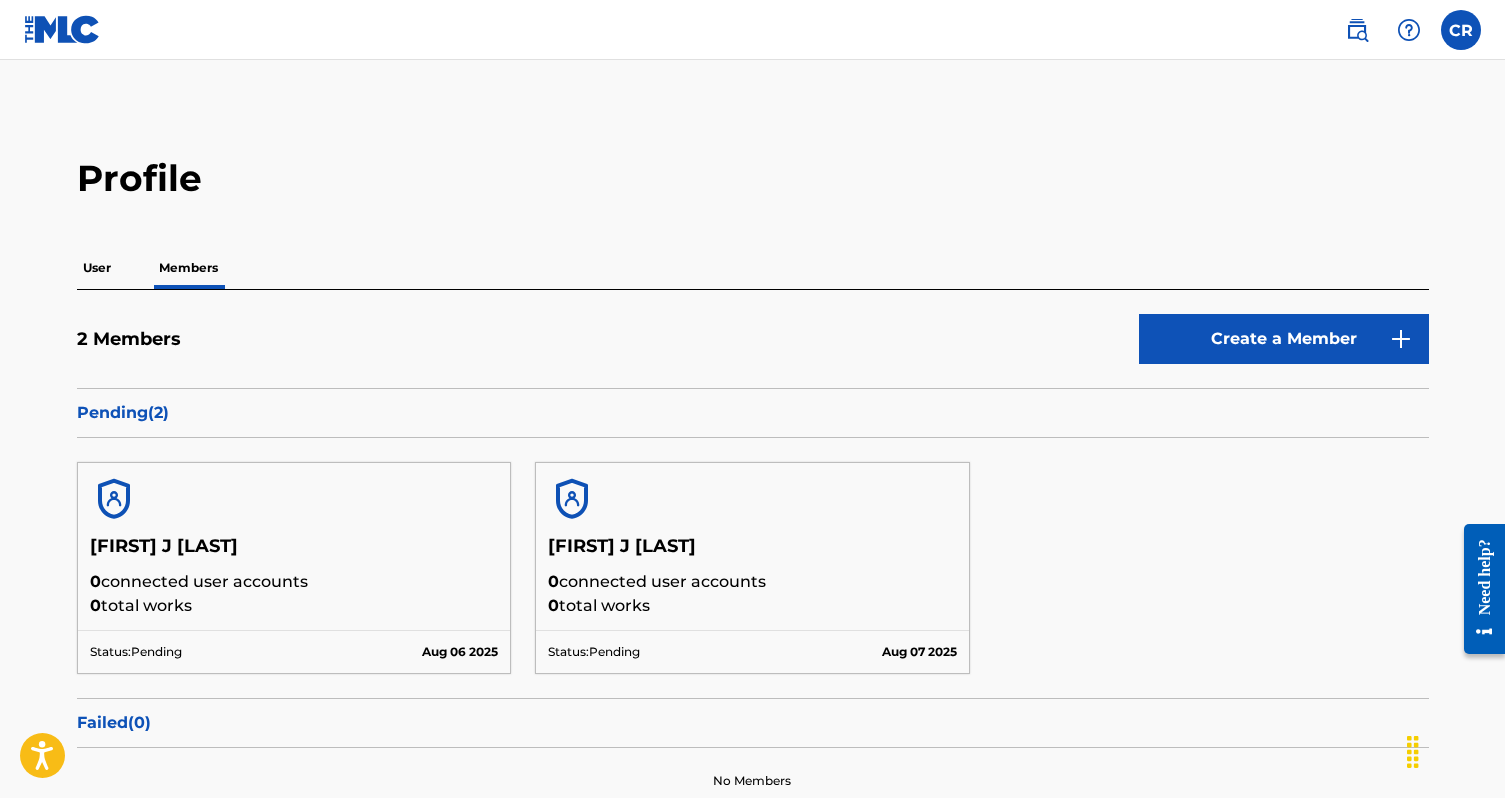 click at bounding box center (1357, 30) 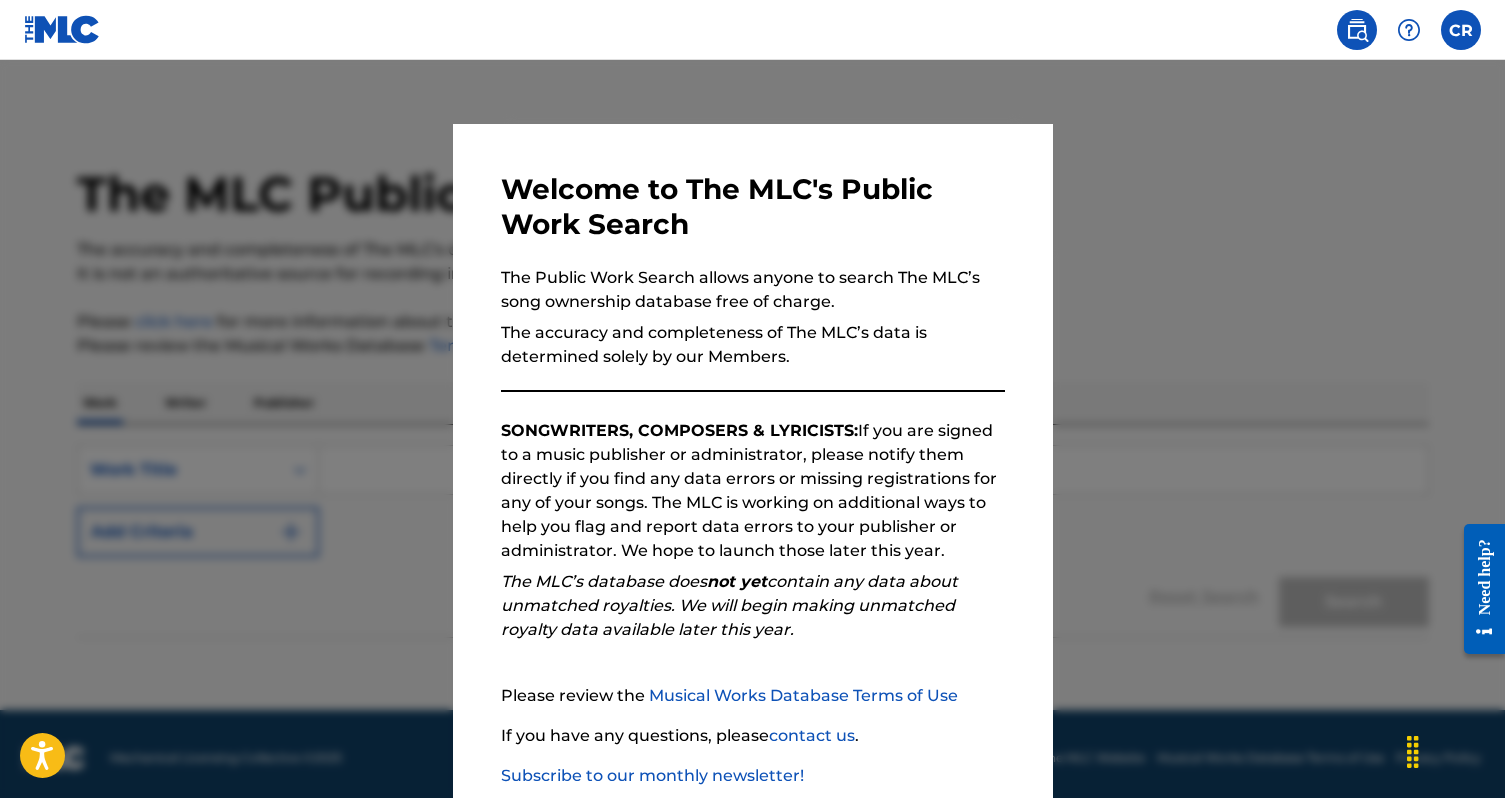 click at bounding box center (752, 459) 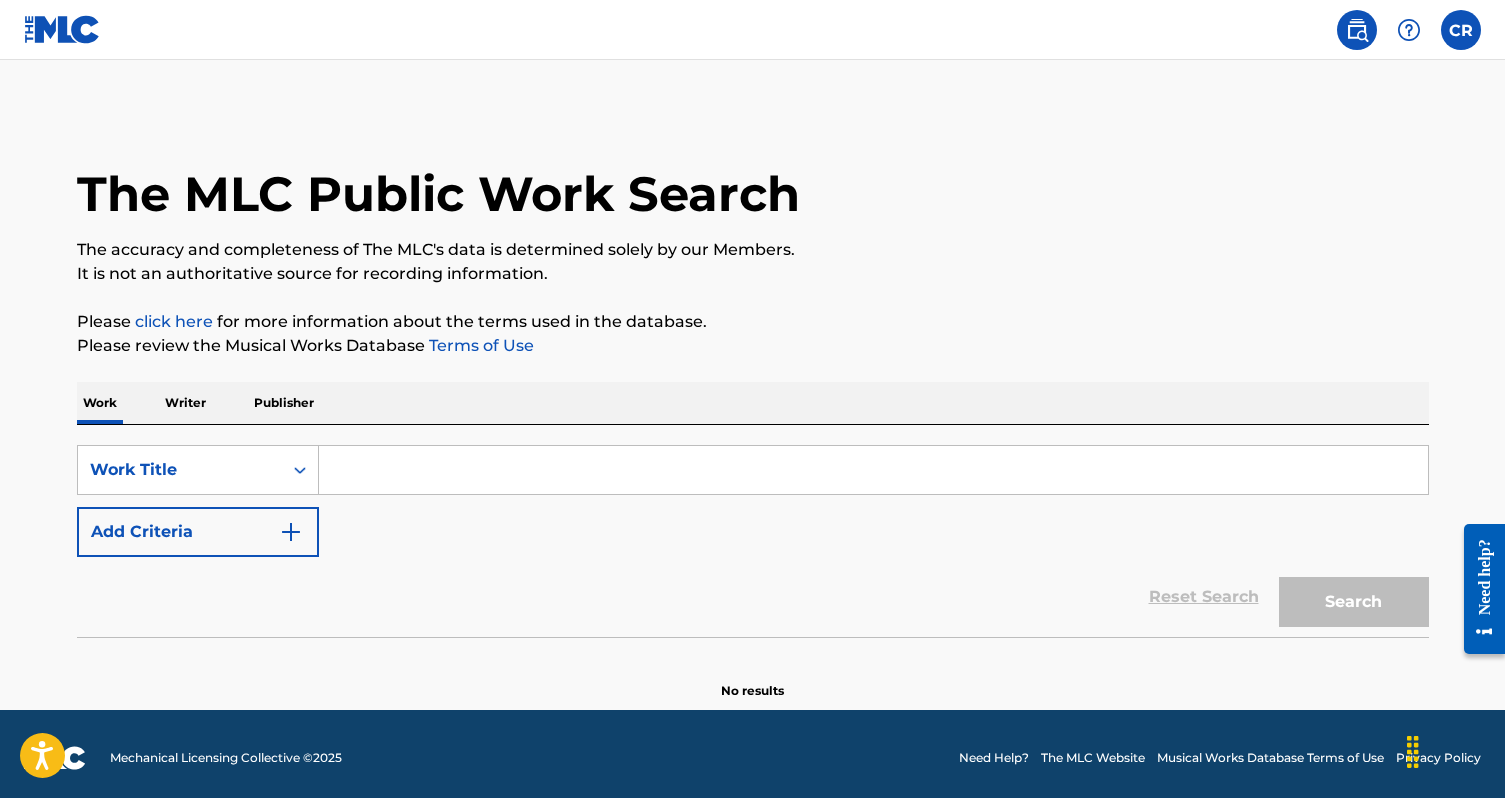 click on "Publisher" at bounding box center [284, 403] 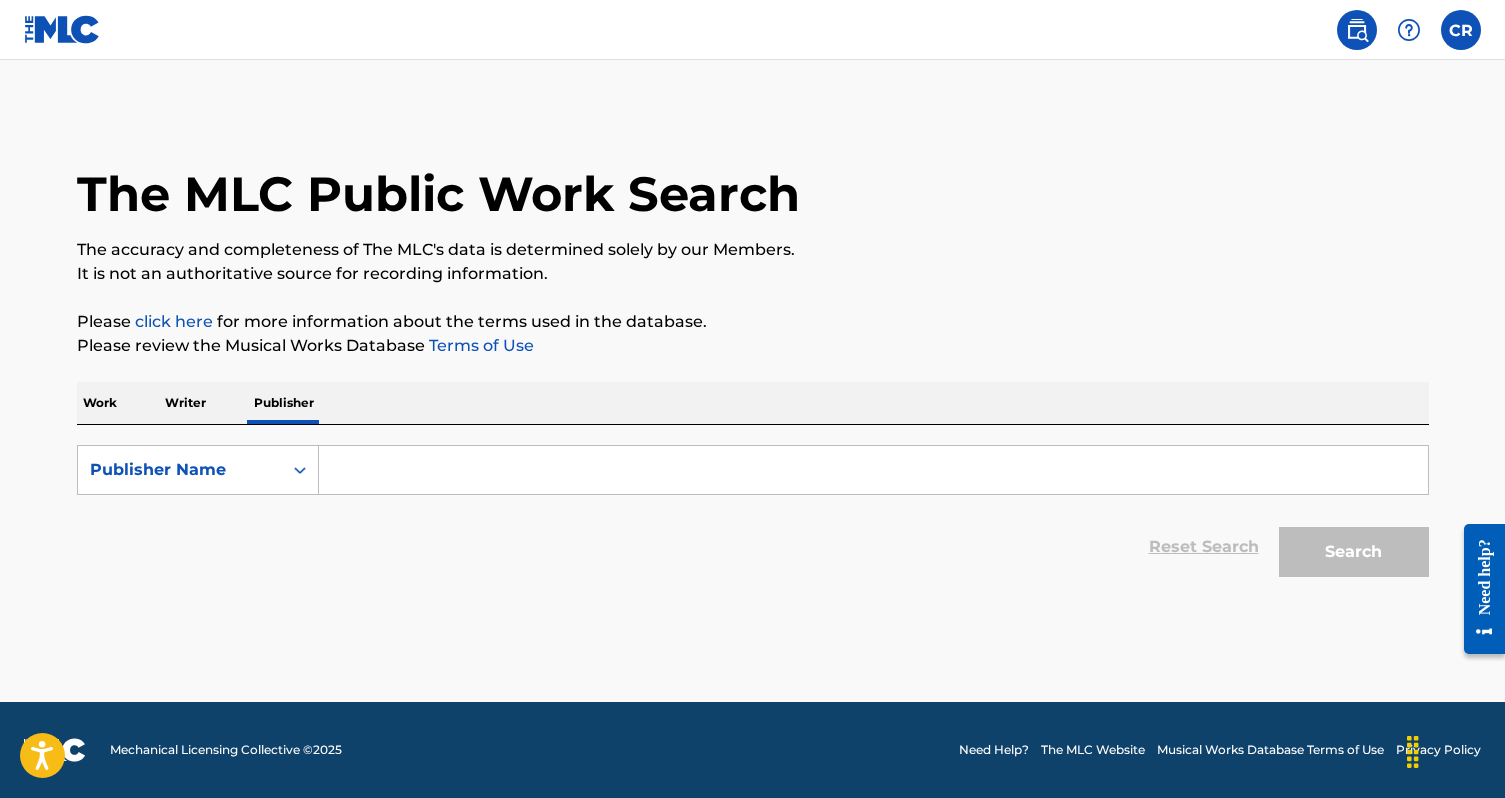click on "Writer" at bounding box center [185, 403] 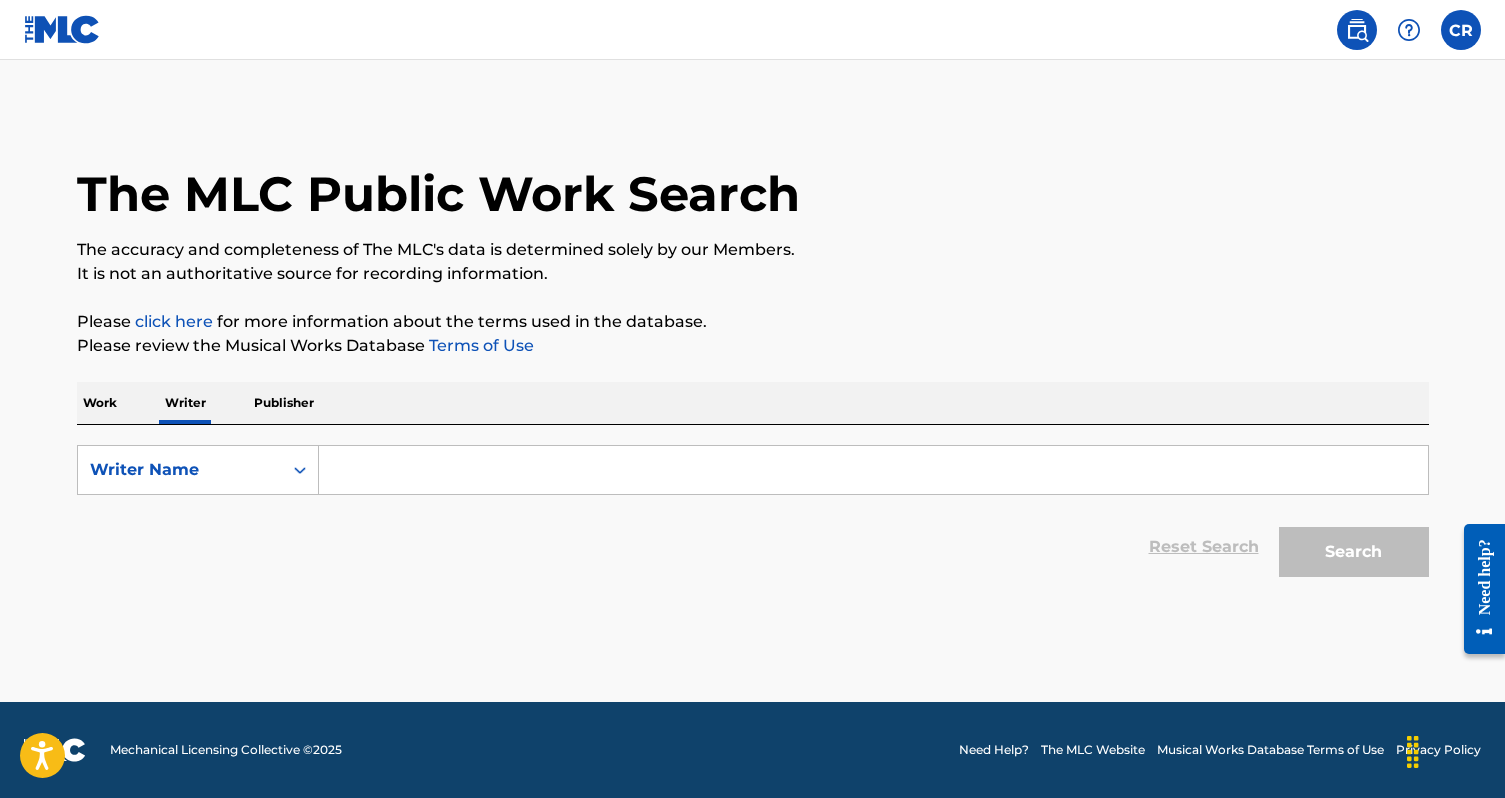 click on "Work" at bounding box center (100, 403) 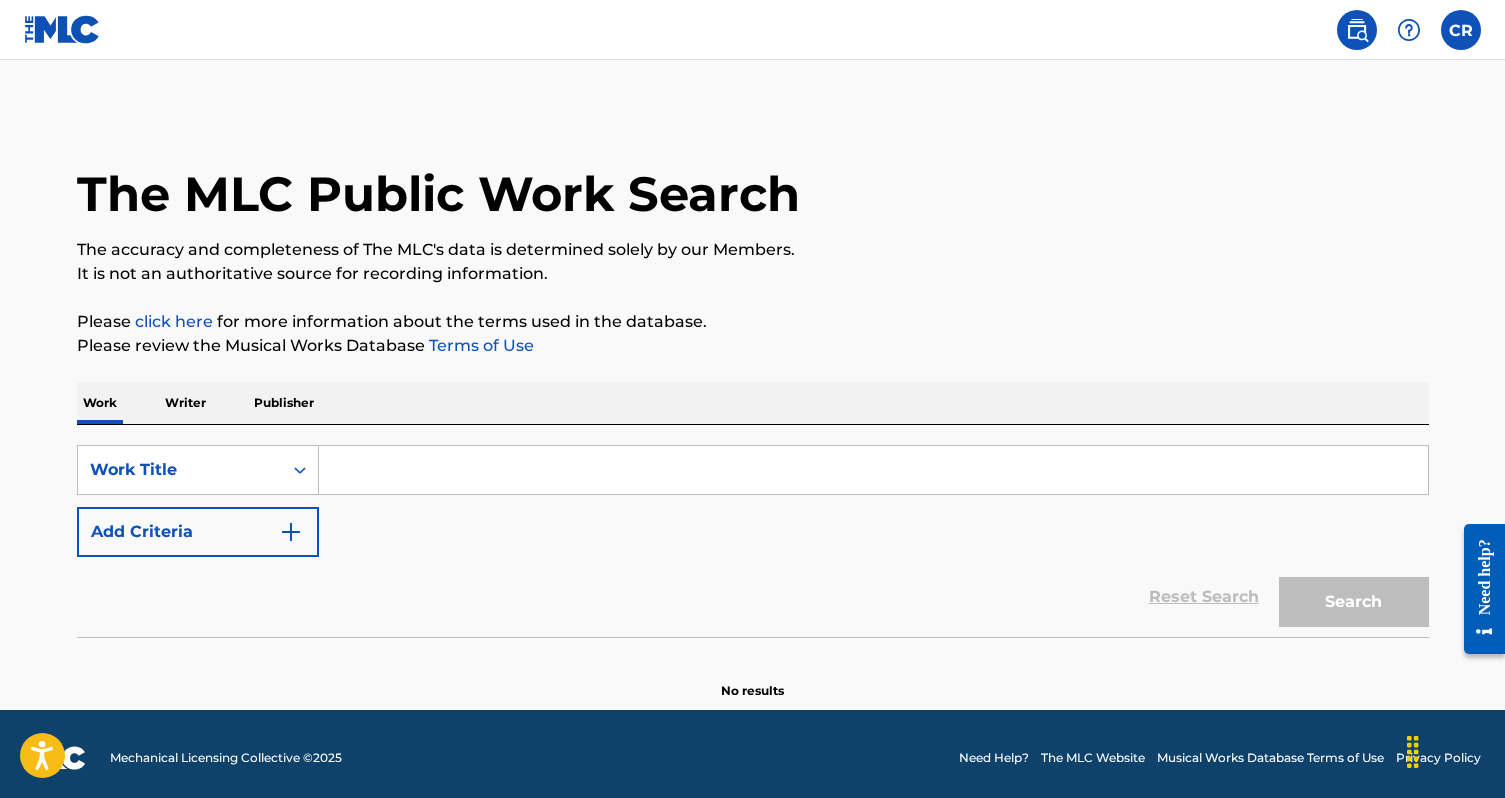 click at bounding box center [1461, 30] 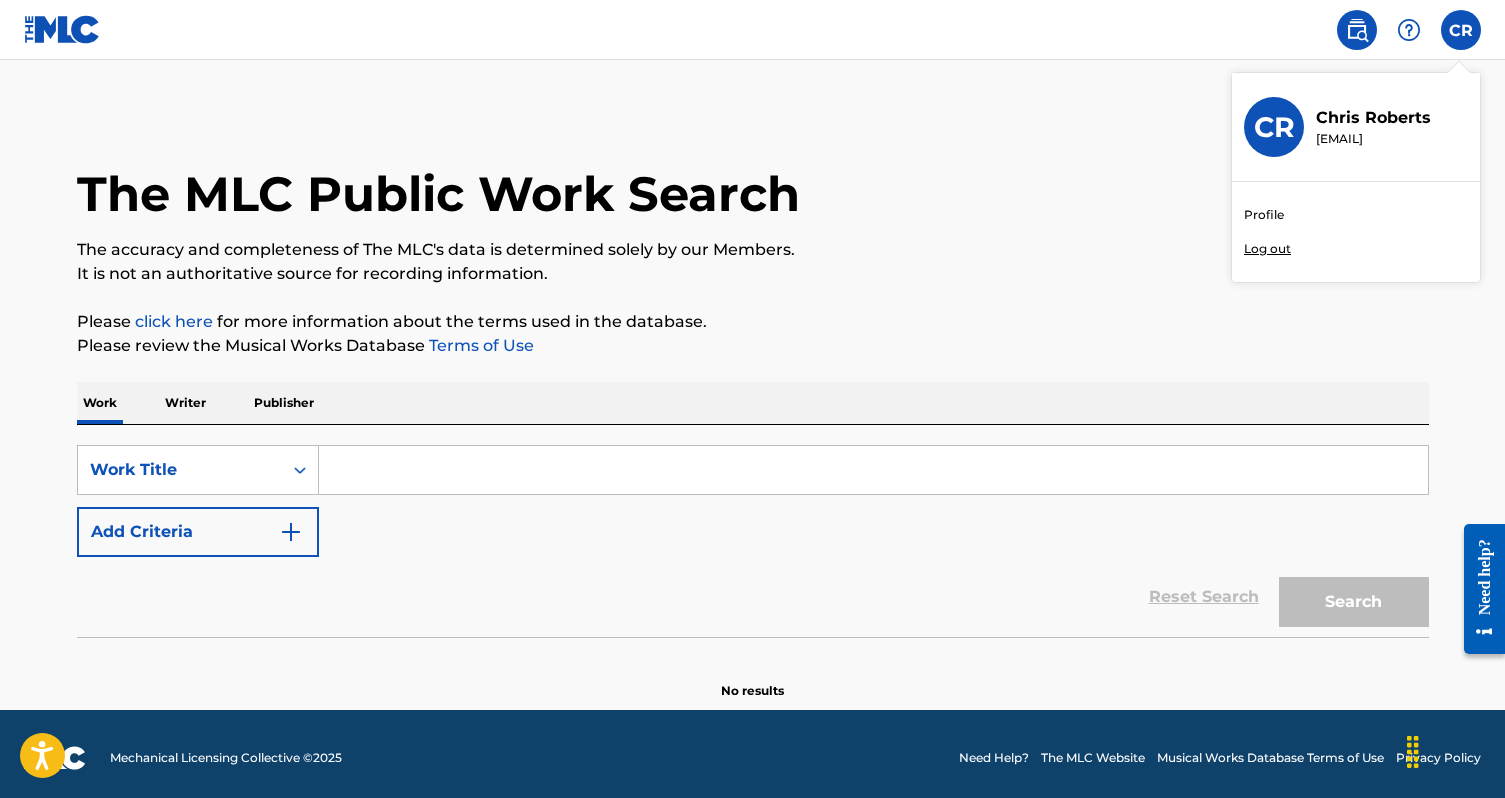click on "CR" at bounding box center (1274, 127) 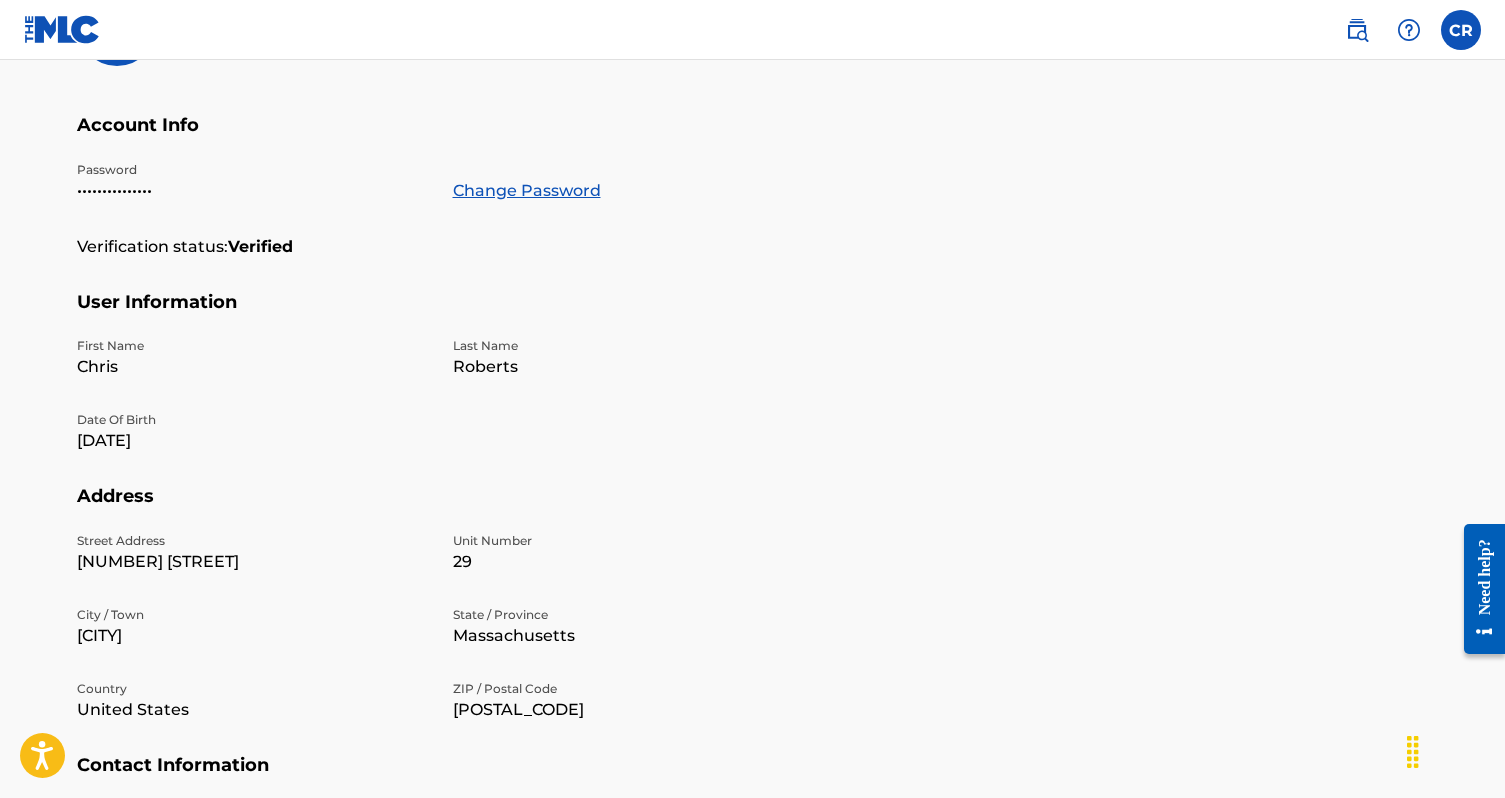 scroll, scrollTop: 548, scrollLeft: 0, axis: vertical 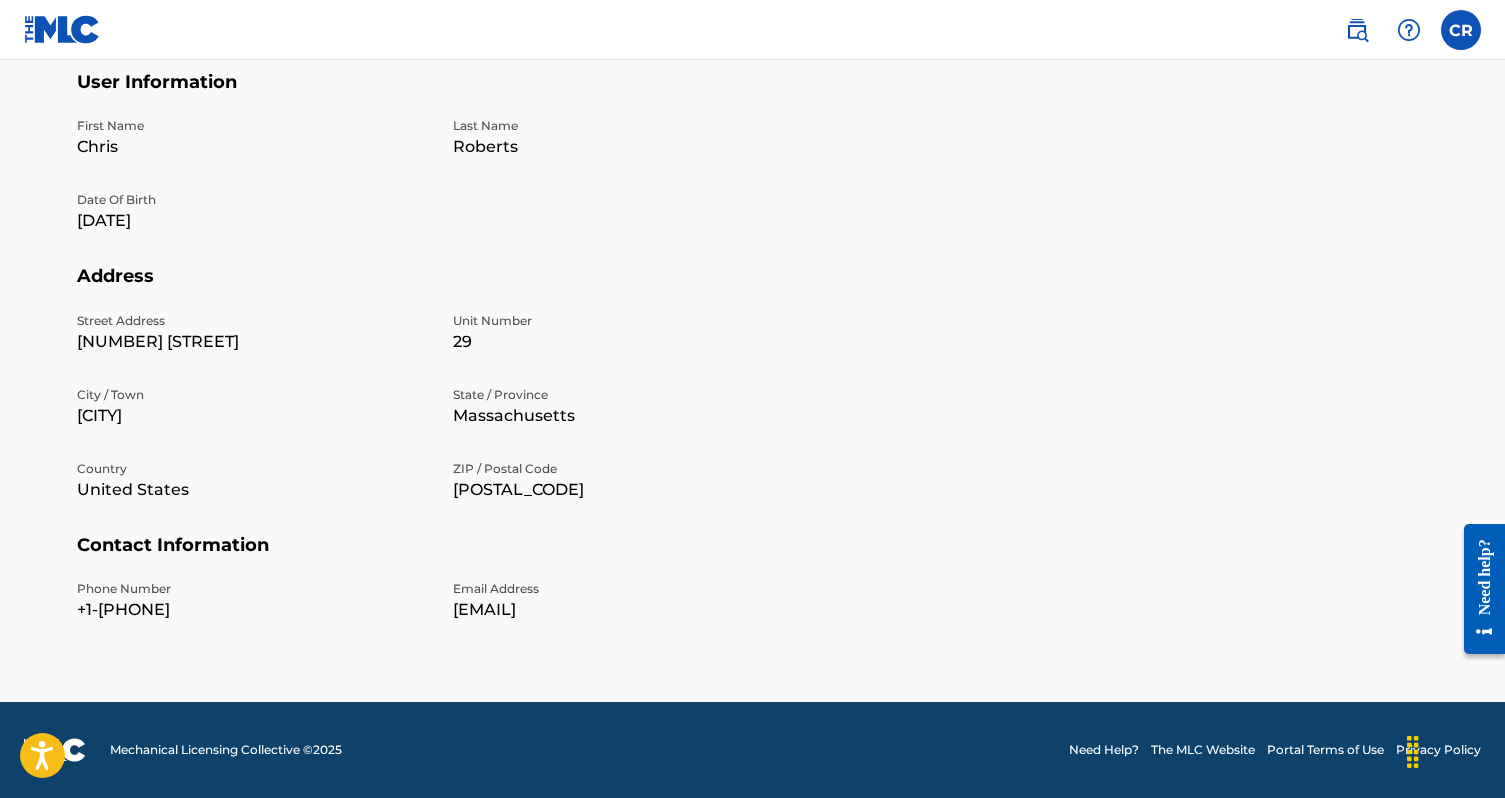 click on "CR CR [FIRST] [LAST] [EMAIL] Profile Log out" at bounding box center (752, 30) 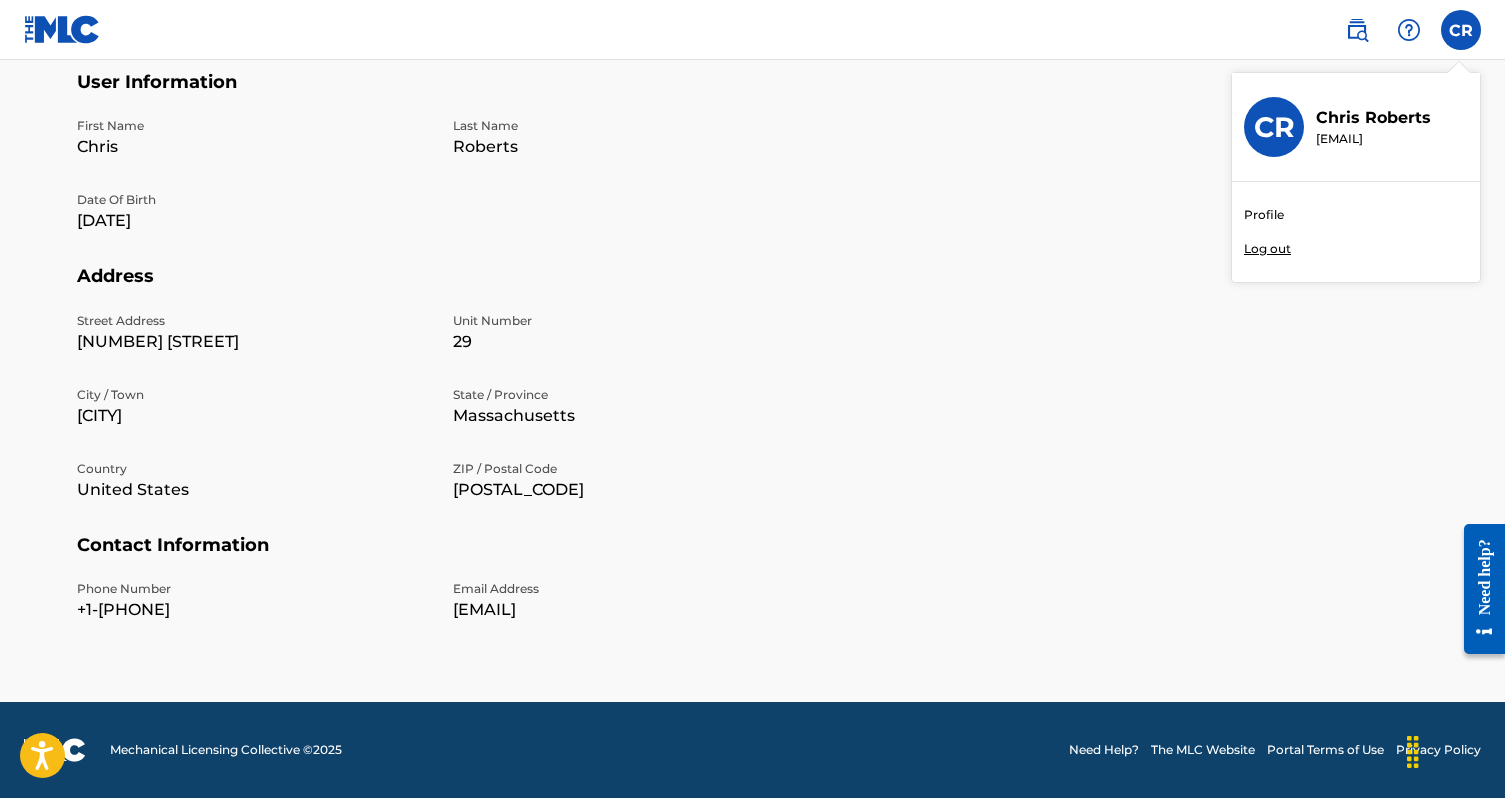 click on "Log out" at bounding box center [1267, 249] 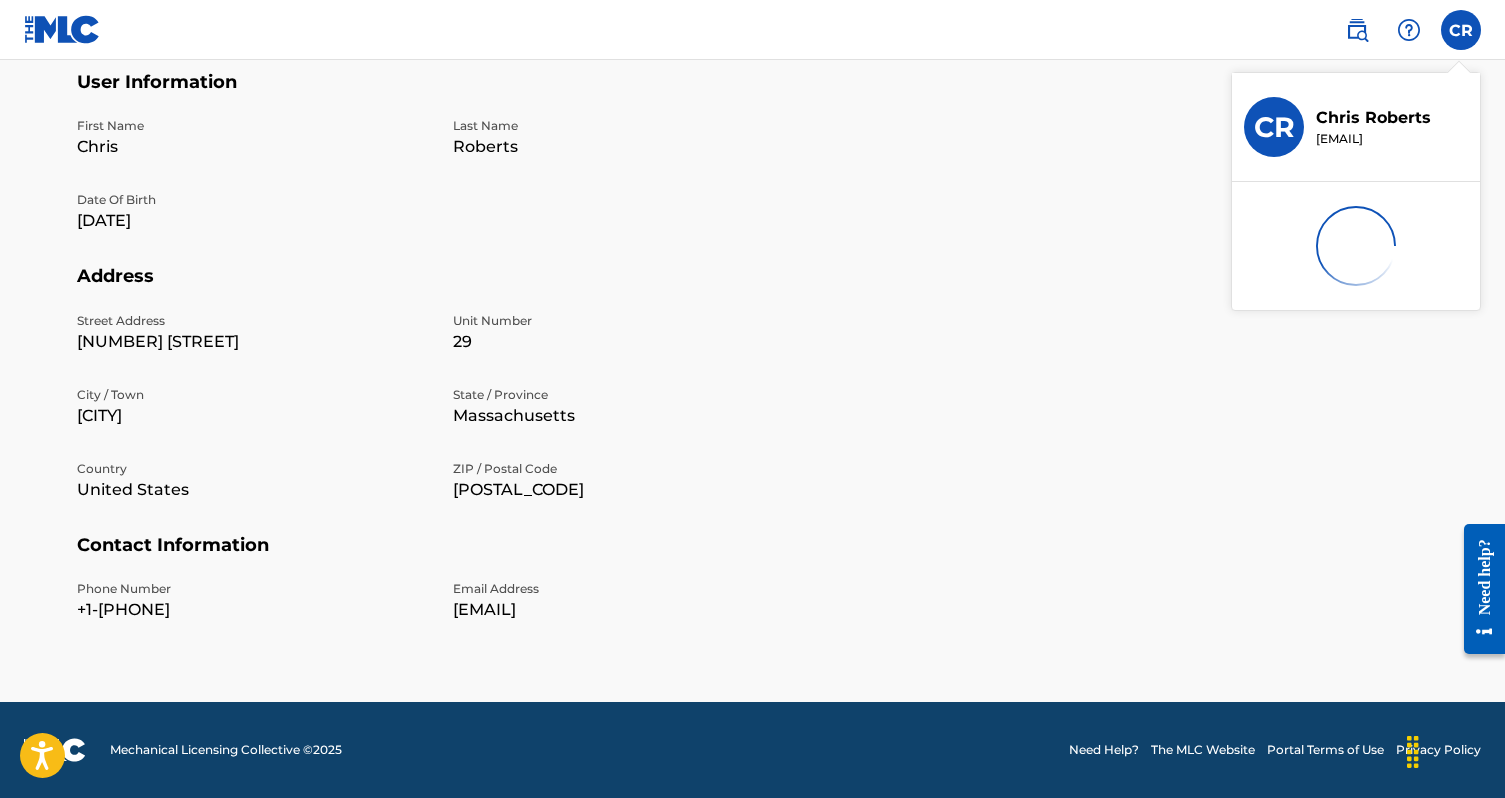scroll, scrollTop: 0, scrollLeft: 0, axis: both 